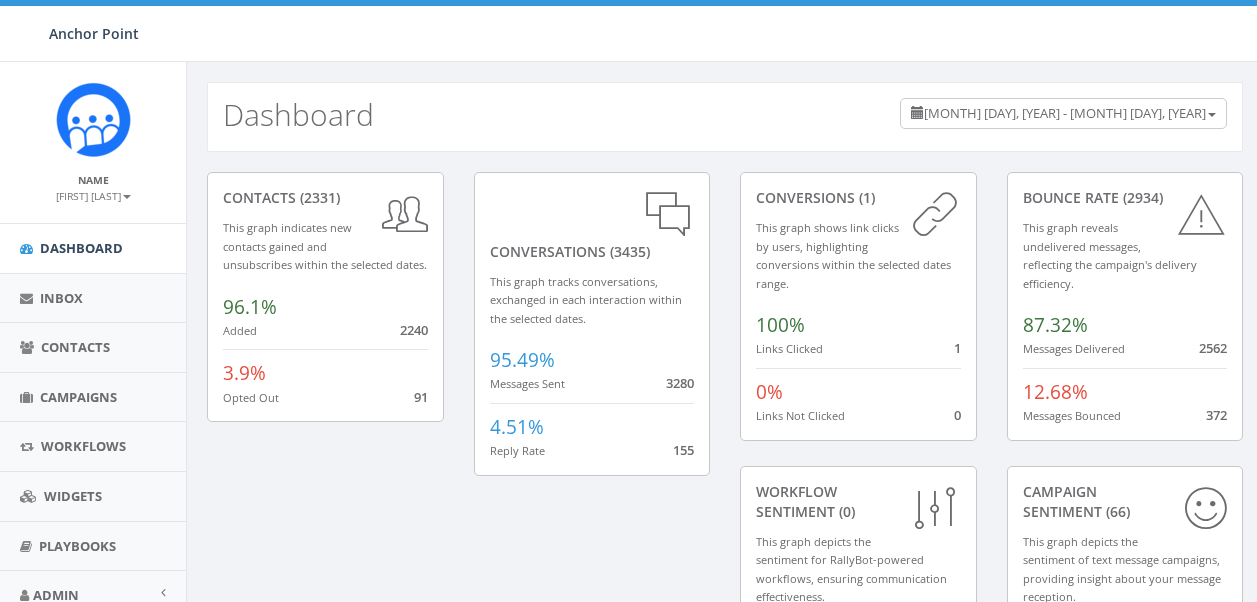 scroll, scrollTop: 0, scrollLeft: 0, axis: both 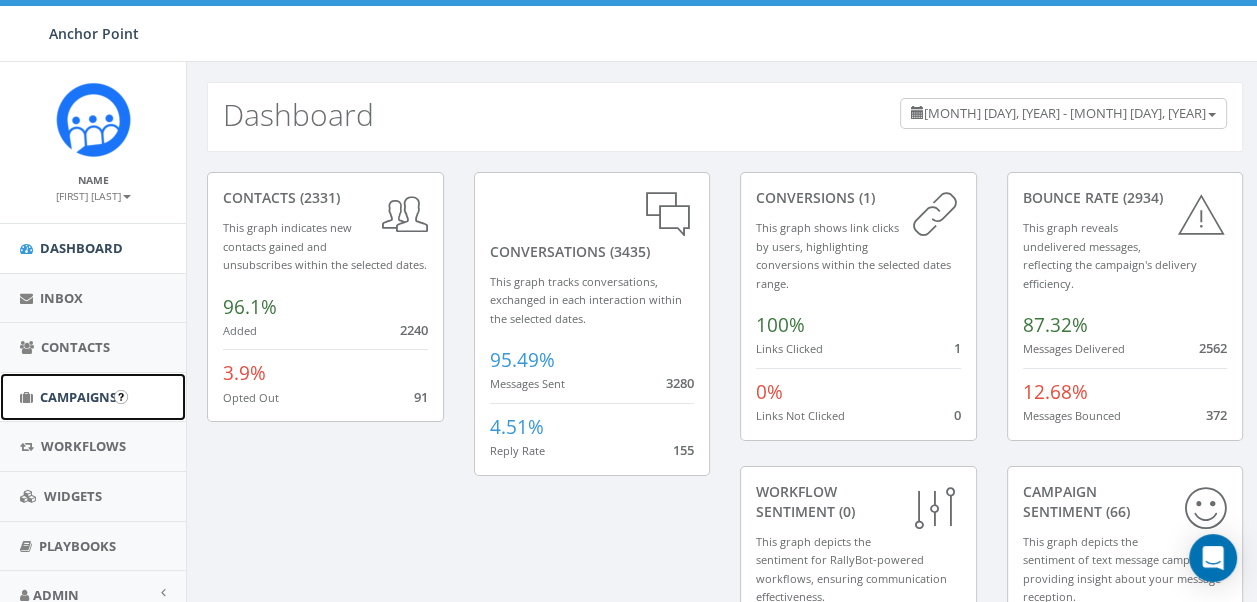 click on "Campaigns" at bounding box center [78, 397] 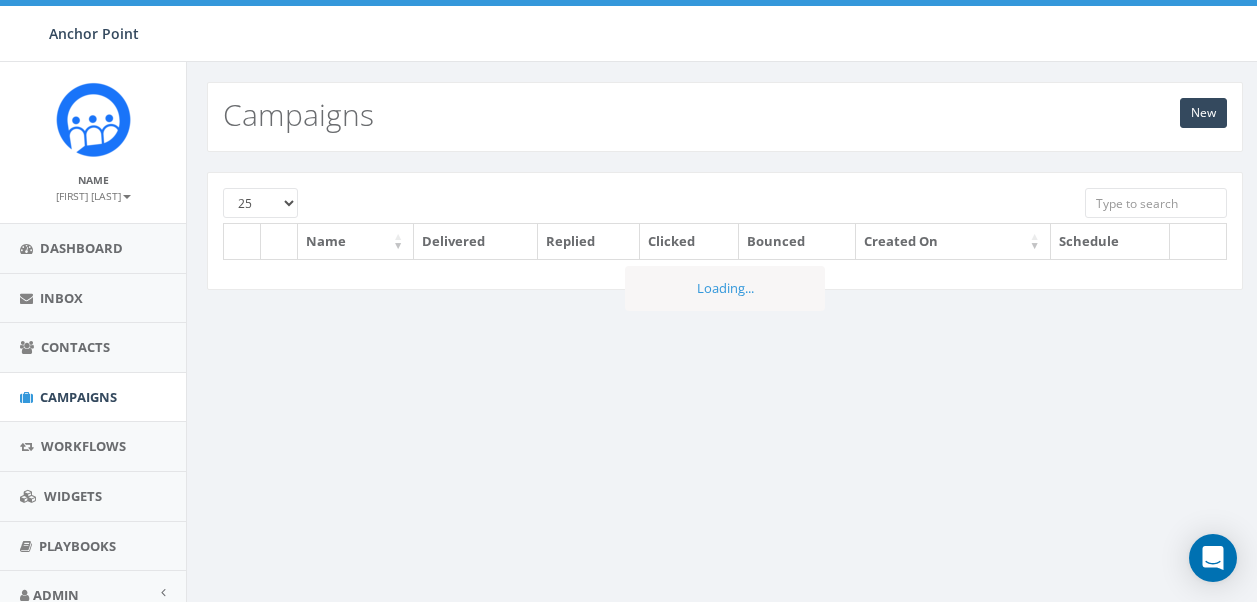 scroll, scrollTop: 0, scrollLeft: 0, axis: both 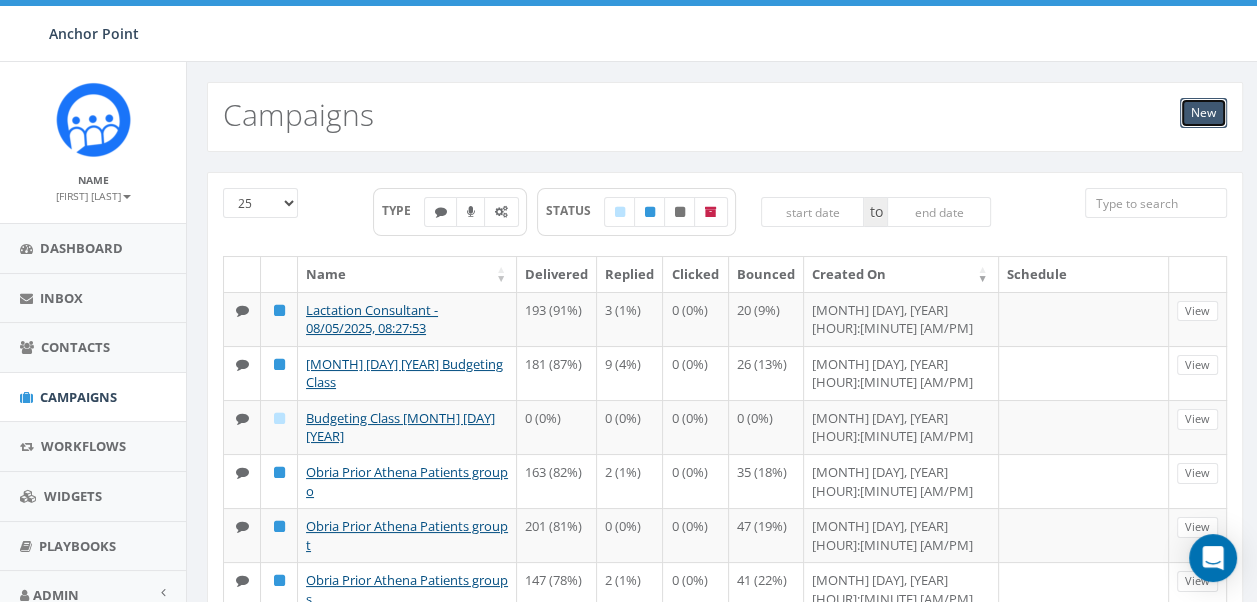 click on "New" at bounding box center (1203, 113) 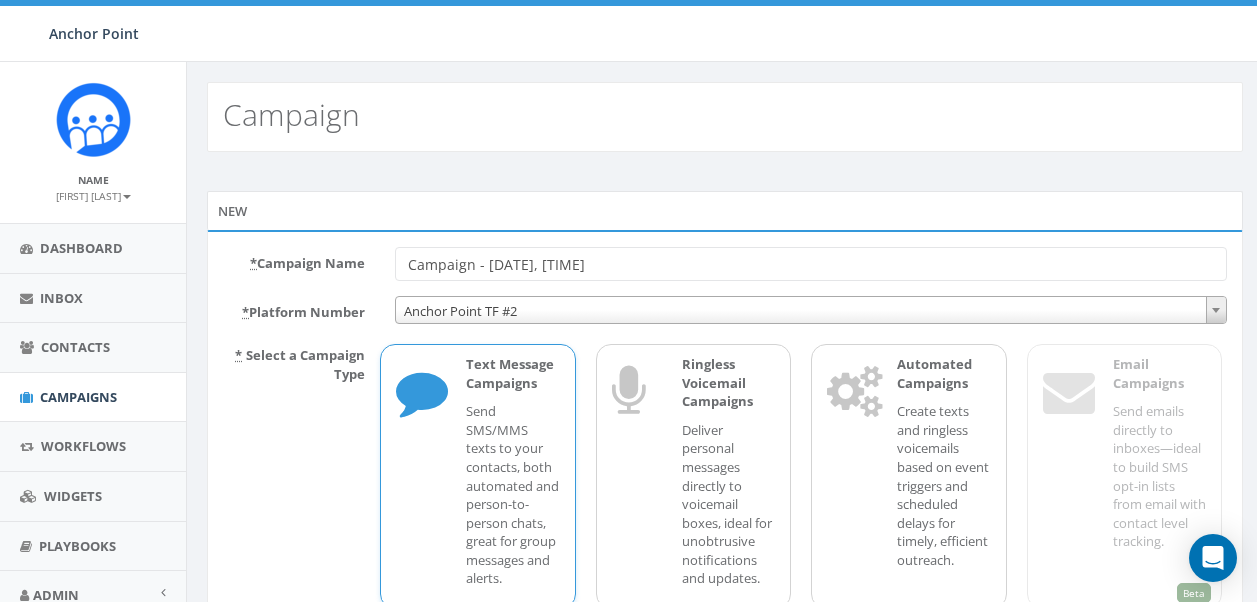 scroll, scrollTop: 0, scrollLeft: 0, axis: both 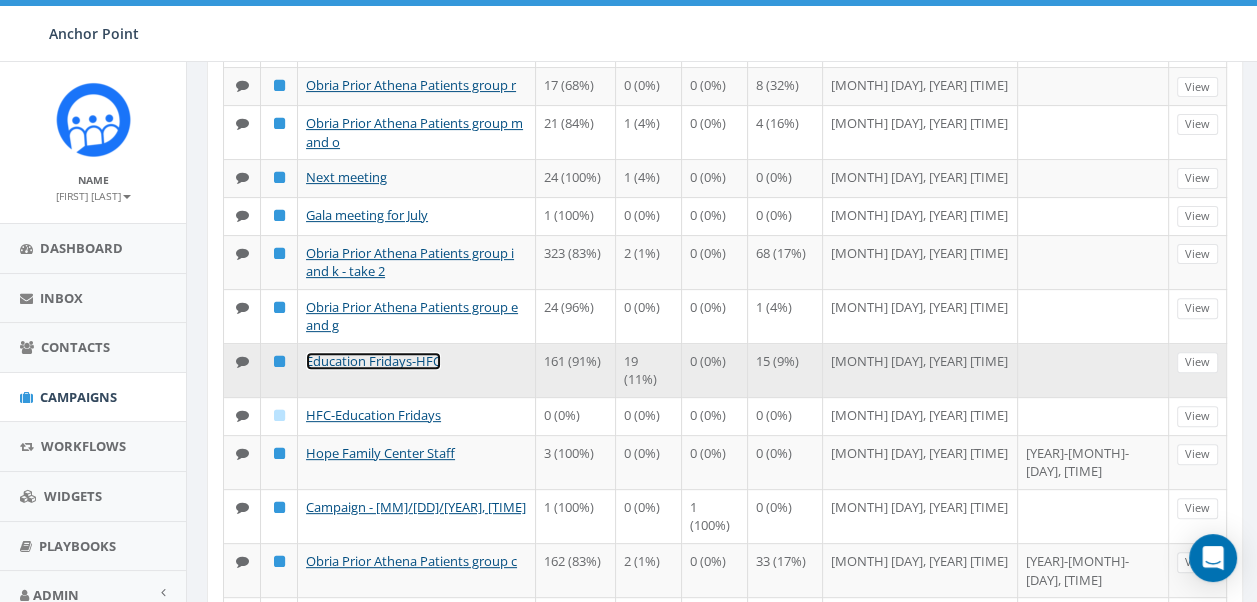 click on "Education Fridays-HFC" at bounding box center [373, 361] 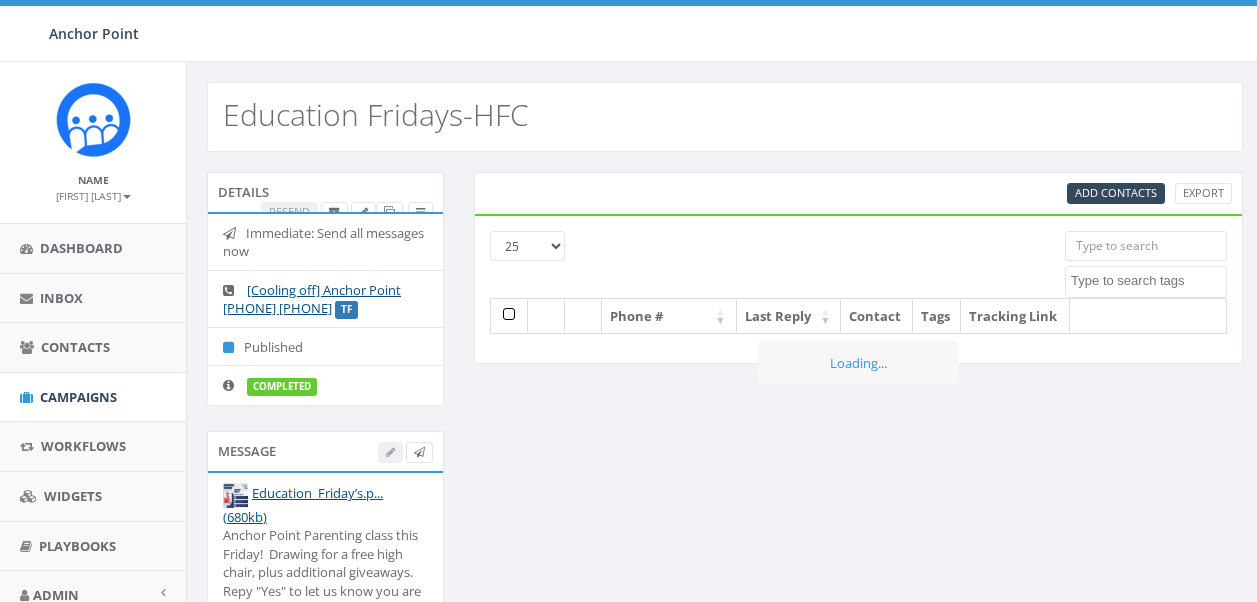 select 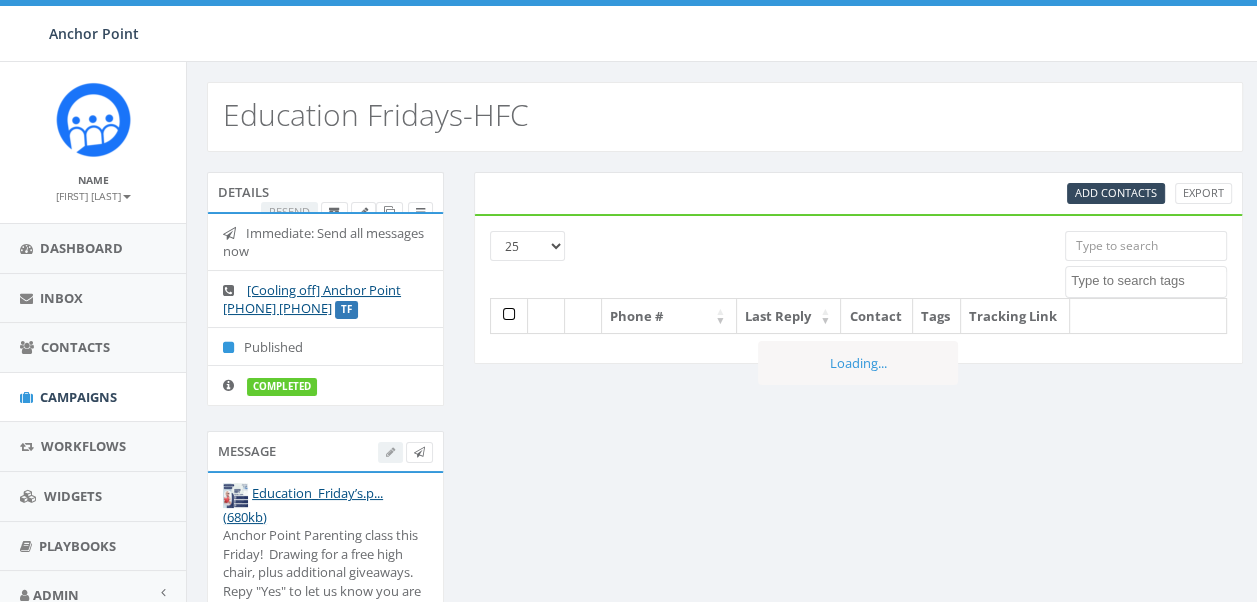 scroll, scrollTop: 0, scrollLeft: 0, axis: both 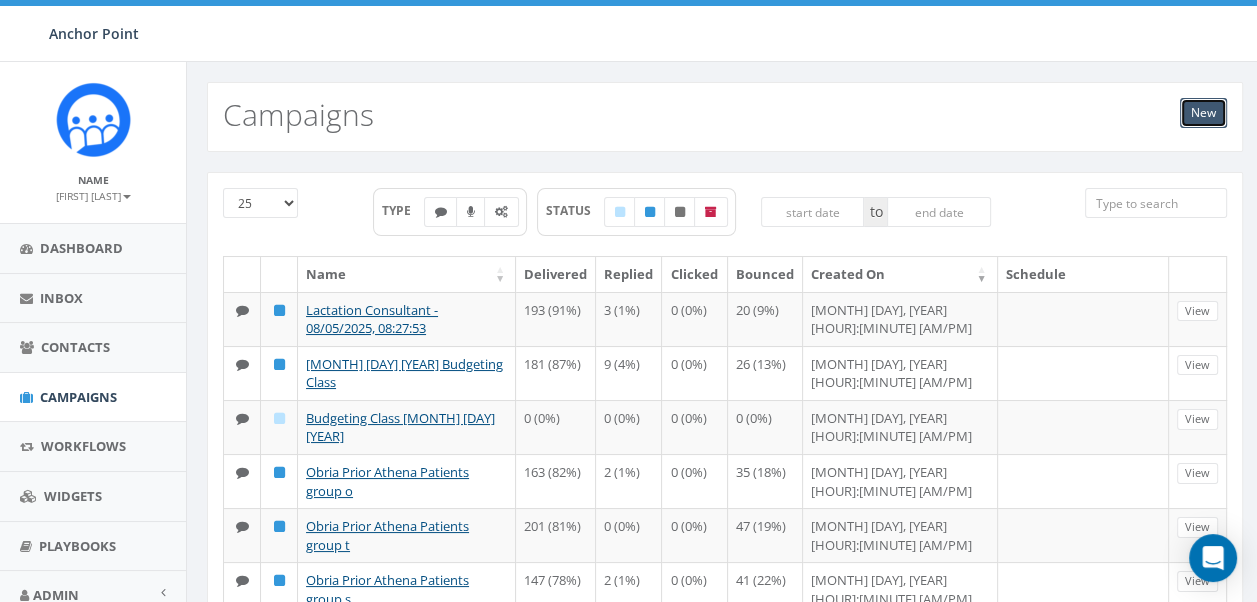 click on "New" at bounding box center [1203, 113] 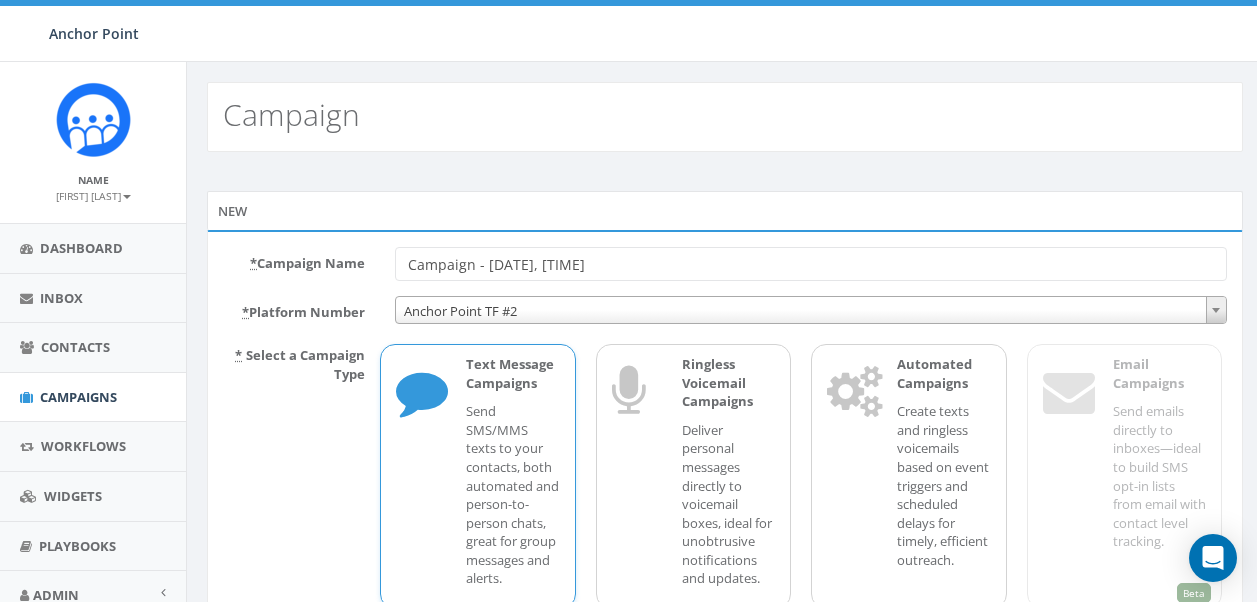 scroll, scrollTop: 0, scrollLeft: 0, axis: both 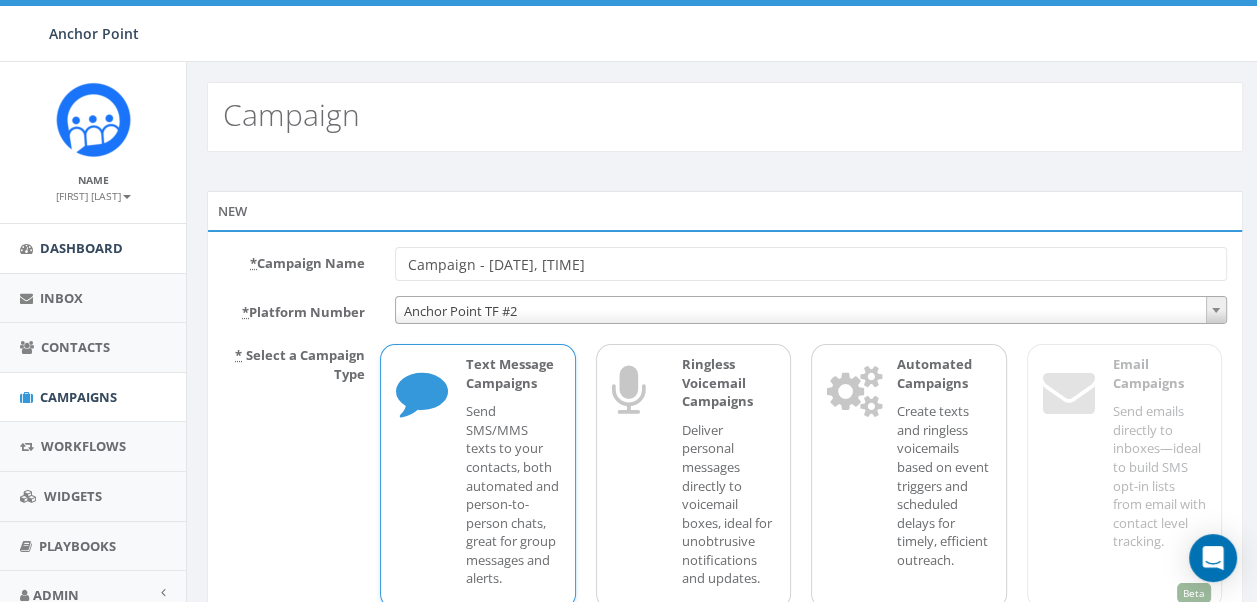 drag, startPoint x: 657, startPoint y: 264, endPoint x: 21, endPoint y: 235, distance: 636.6608 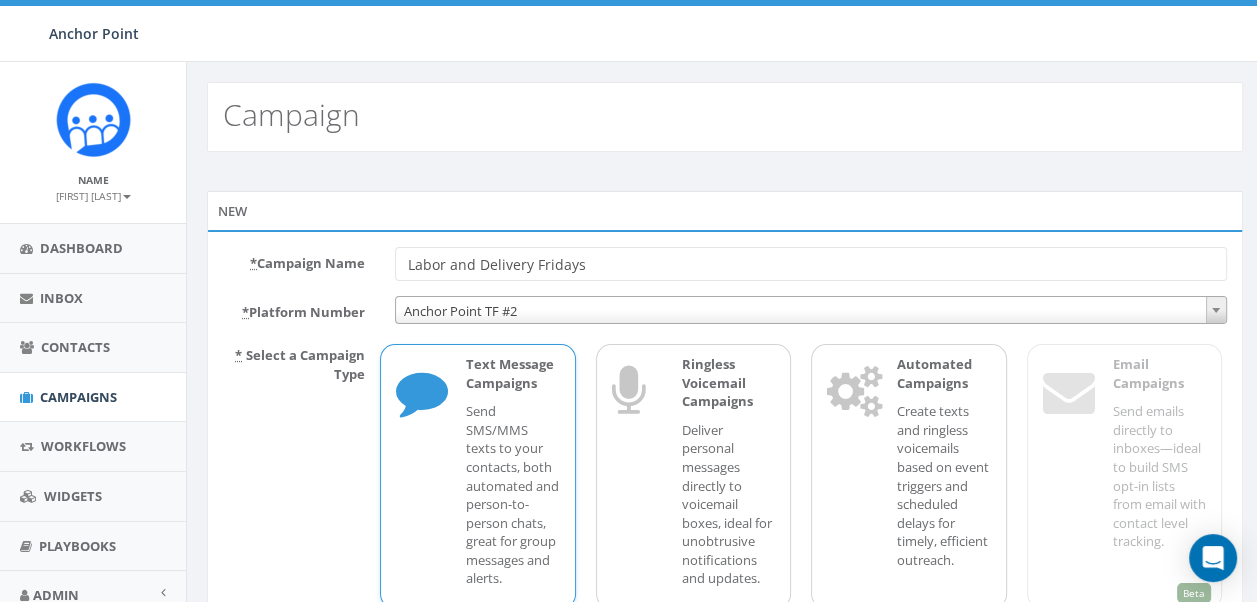 type on "Labor and Delivery Fridays" 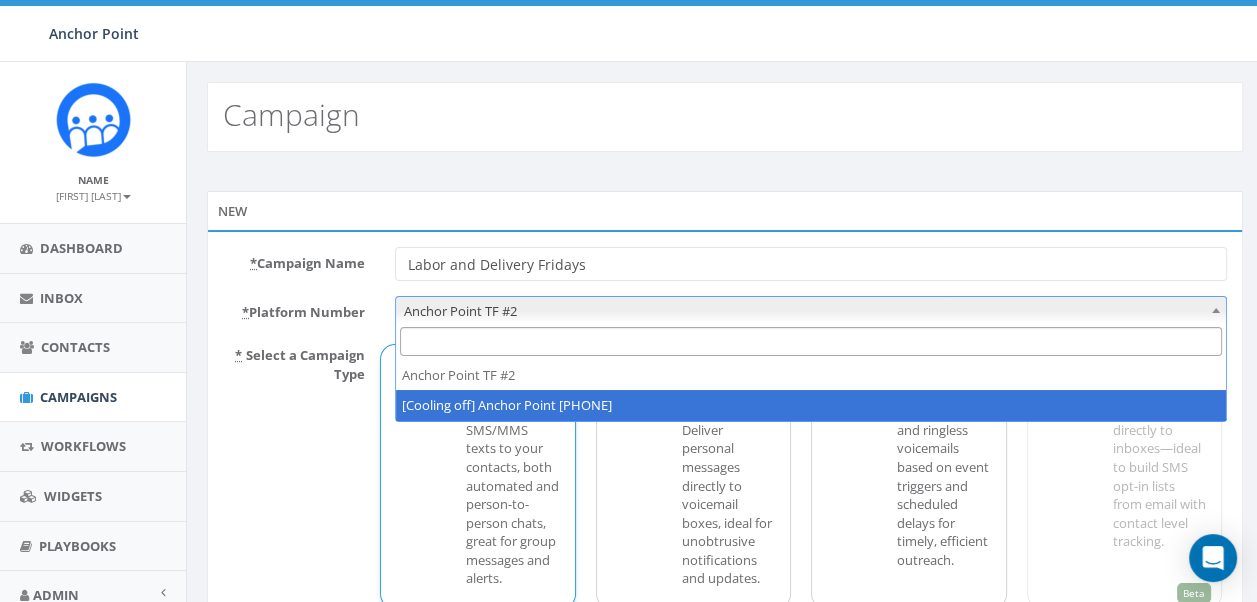 select on "2317893" 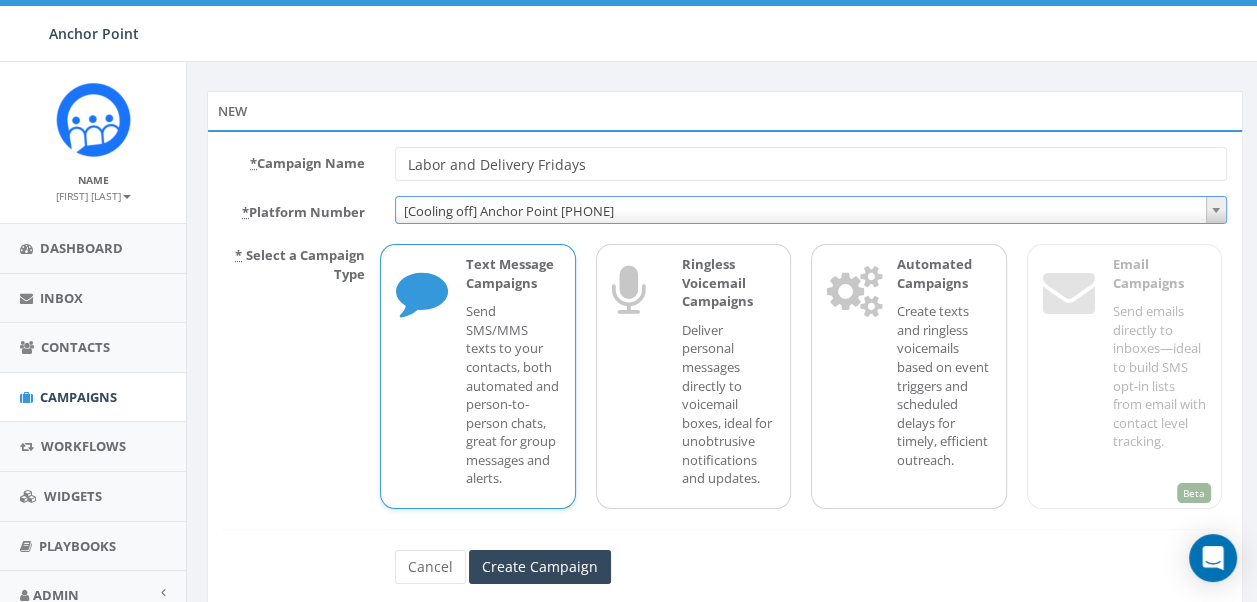 scroll, scrollTop: 155, scrollLeft: 0, axis: vertical 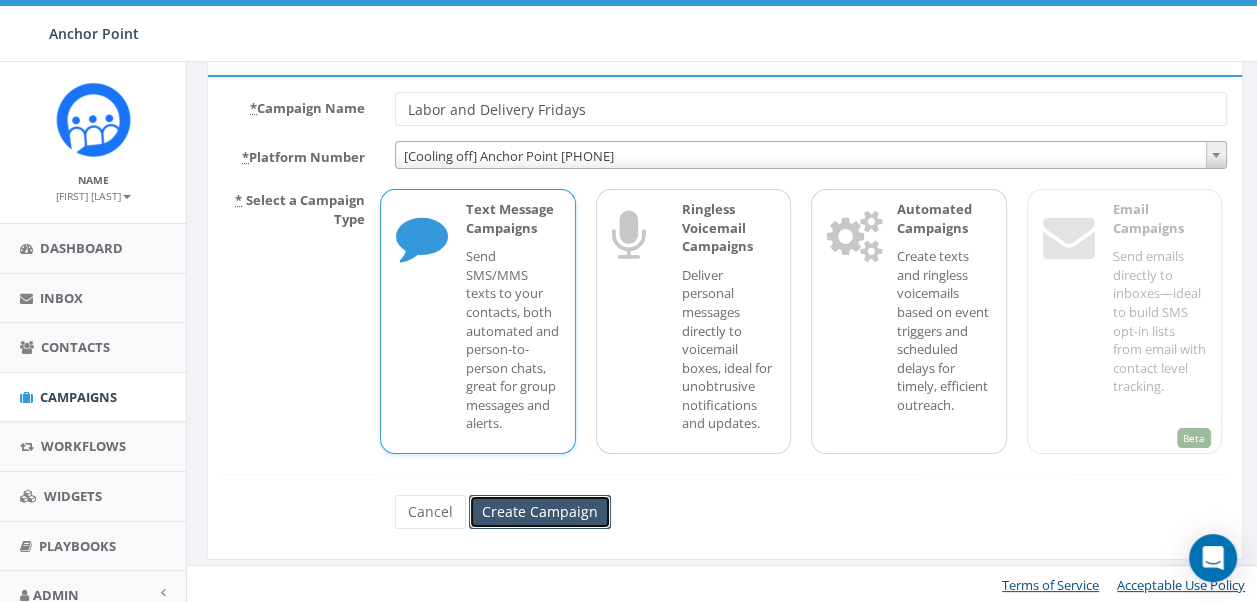 click on "Create Campaign" at bounding box center (540, 512) 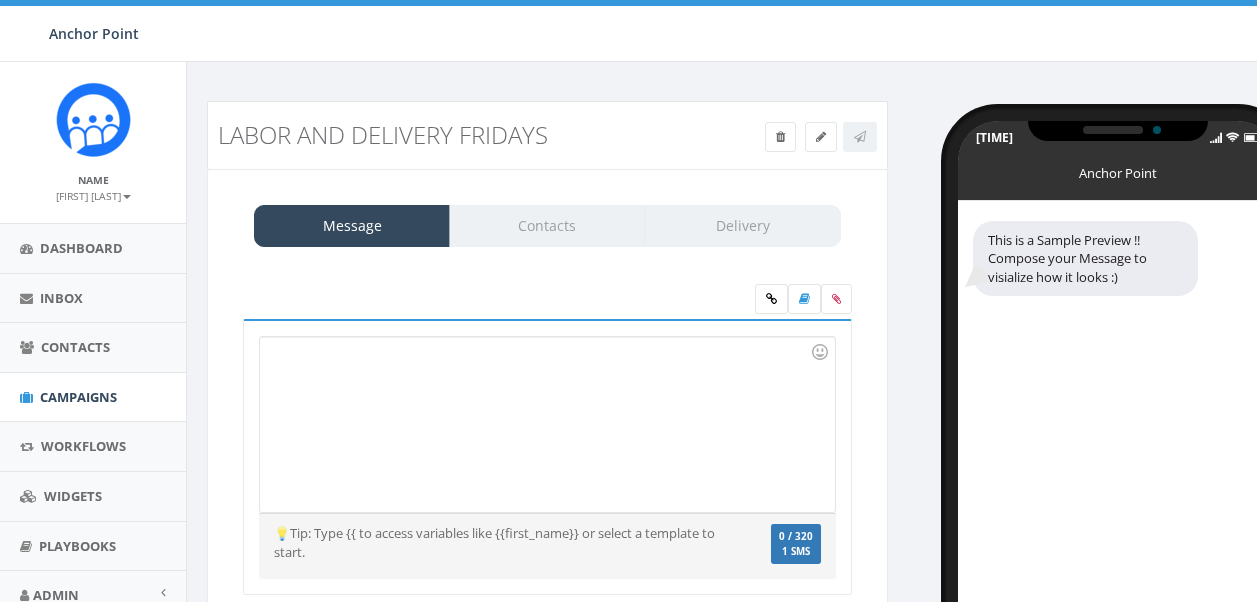 scroll, scrollTop: 0, scrollLeft: 0, axis: both 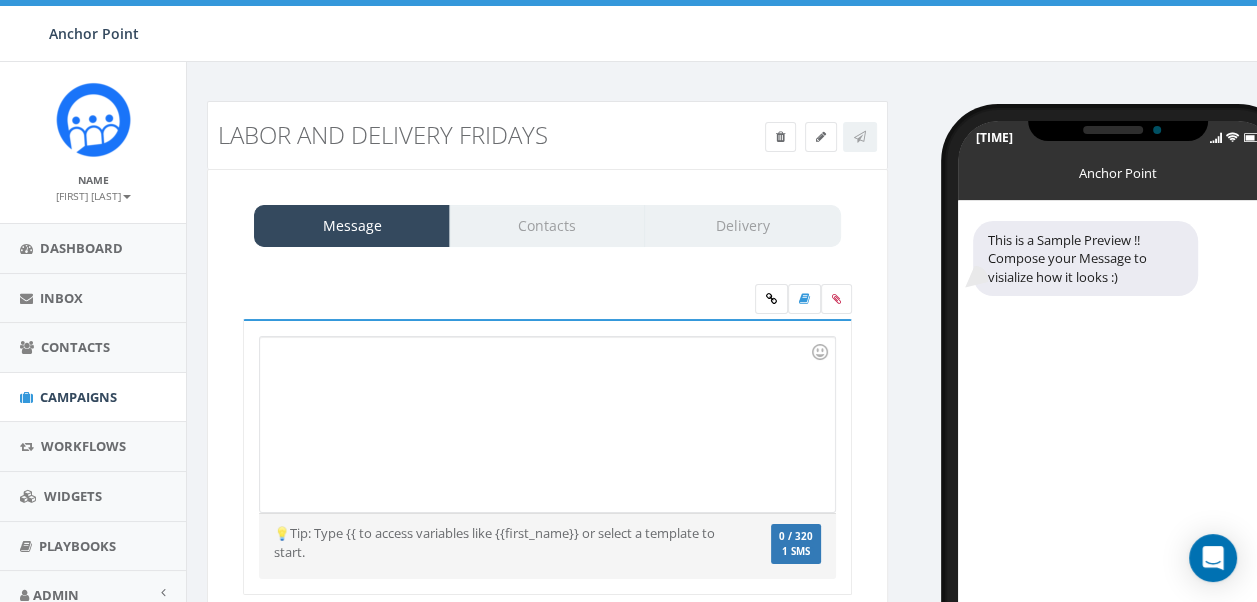 click at bounding box center (547, 424) 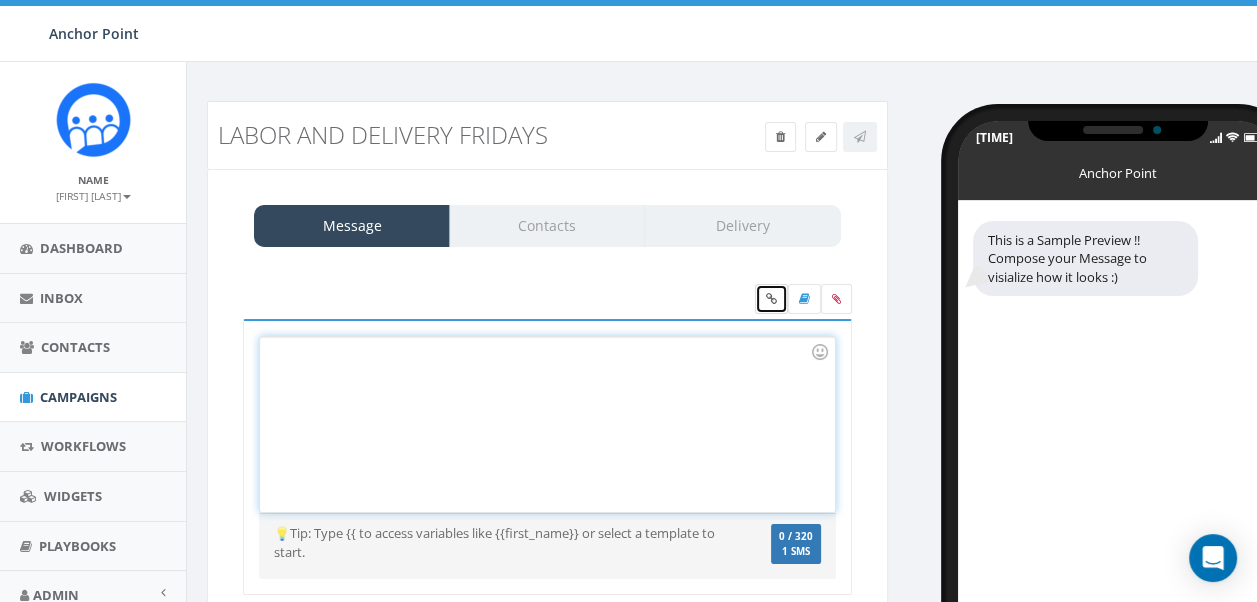 click at bounding box center (771, 299) 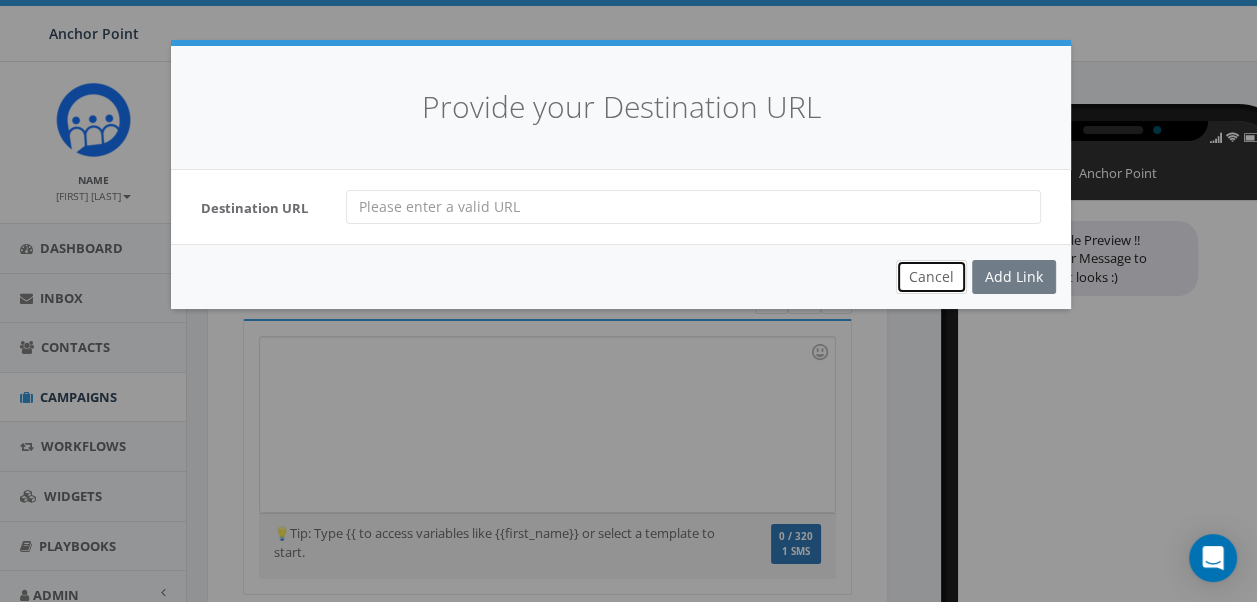 click on "Cancel" at bounding box center [931, 277] 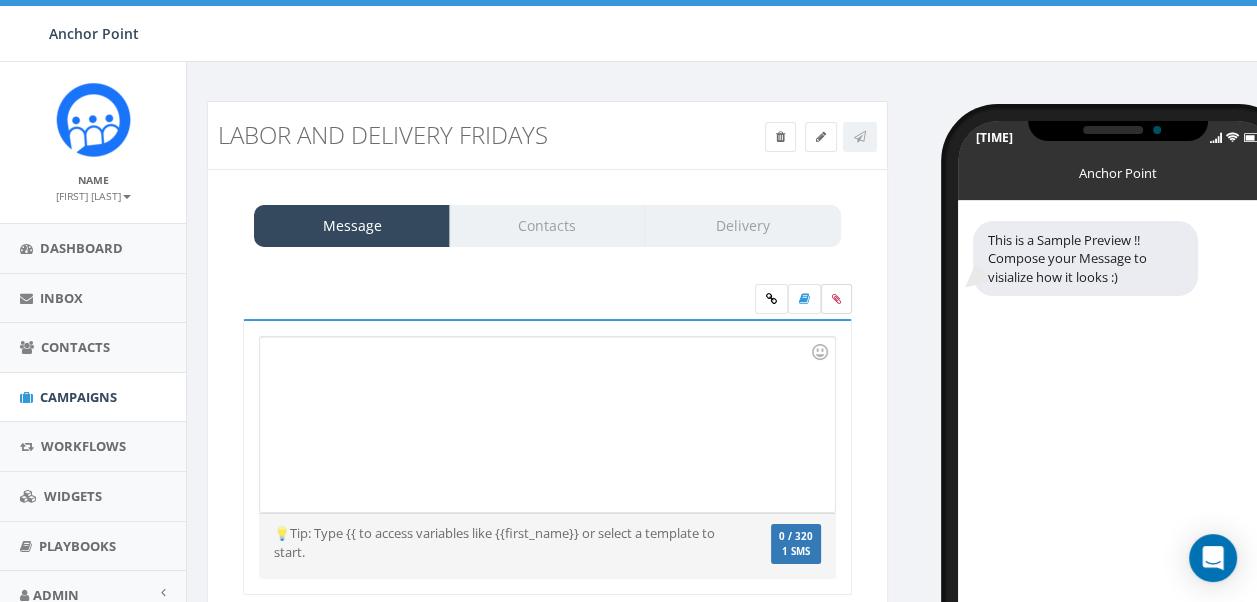 click at bounding box center [836, 299] 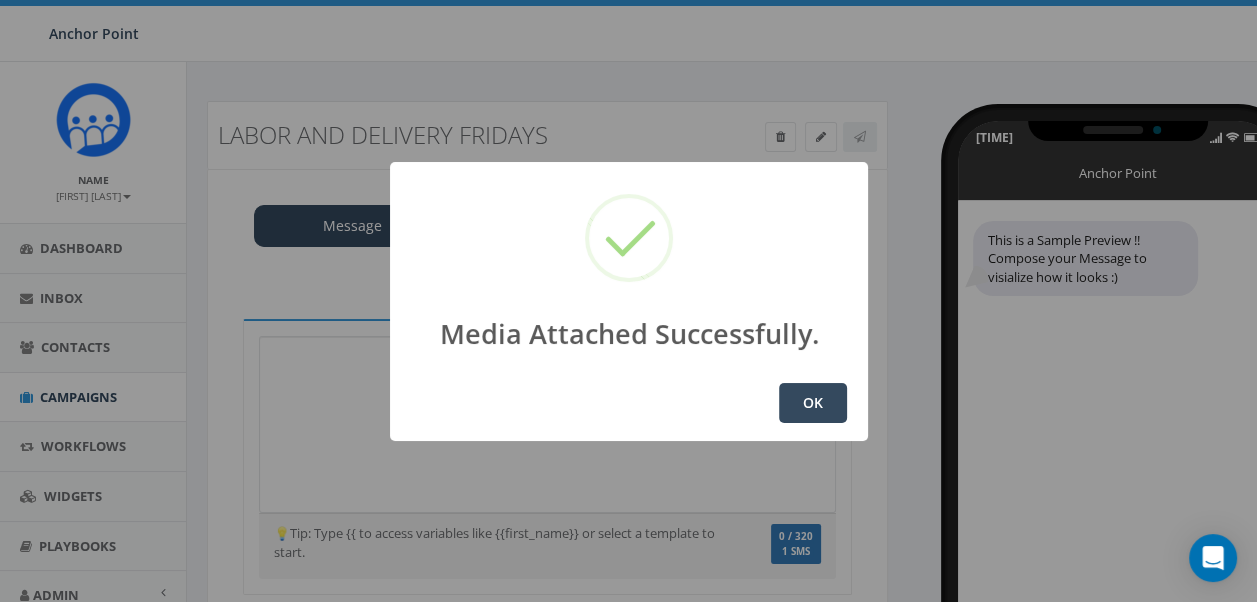 click on "OK" at bounding box center [813, 403] 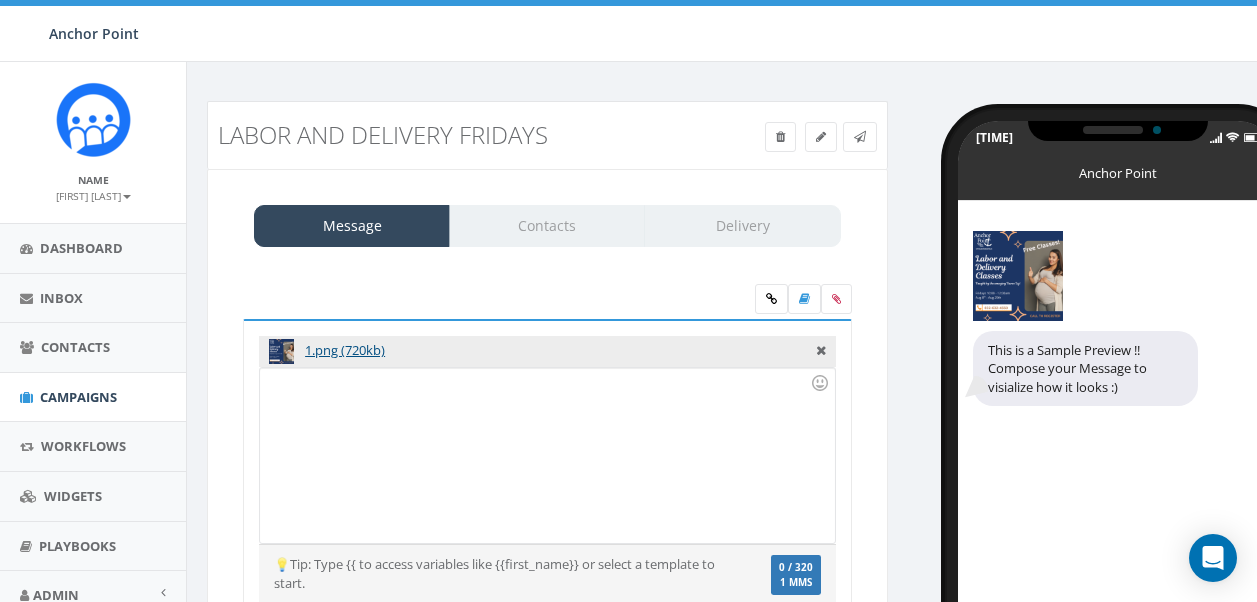 scroll, scrollTop: 0, scrollLeft: 0, axis: both 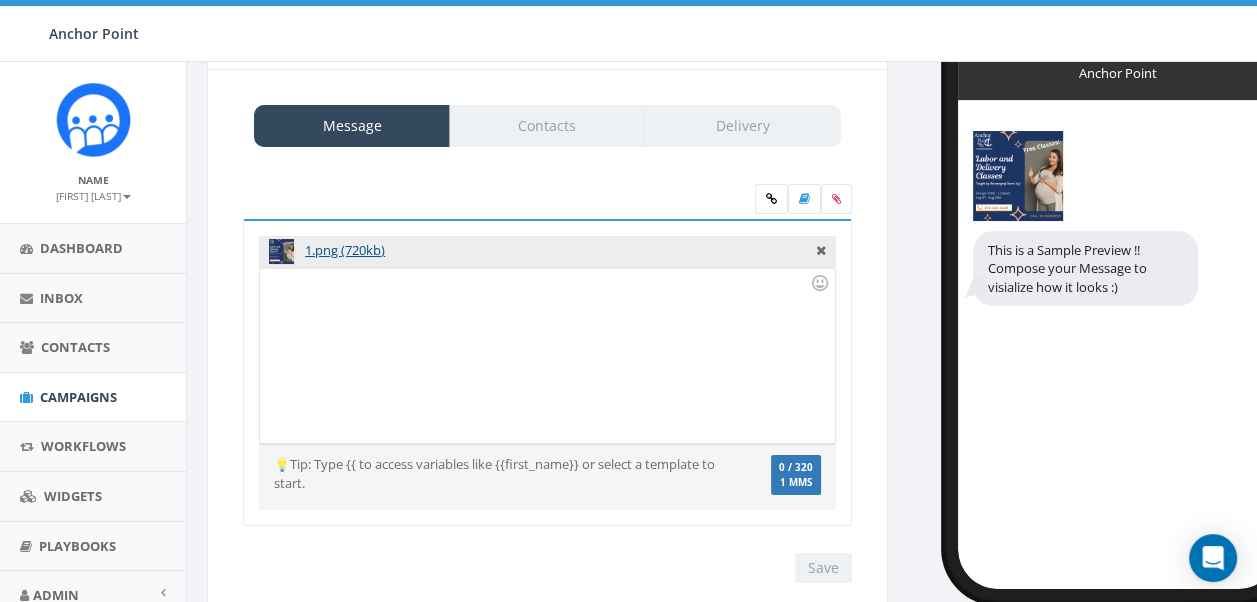 click at bounding box center [547, 355] 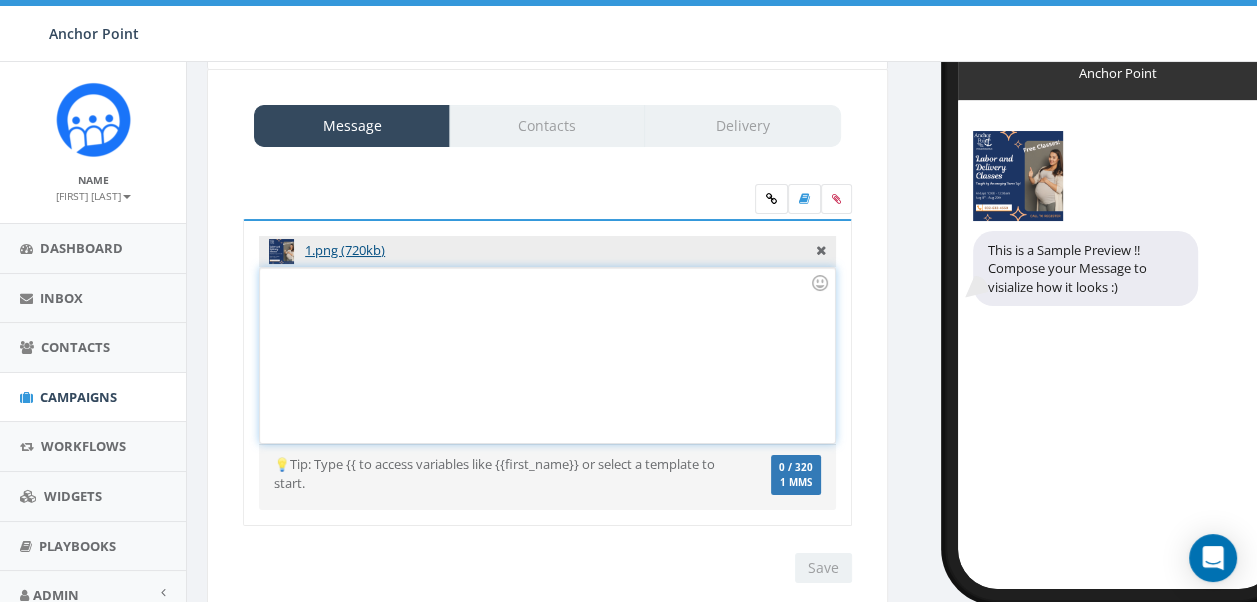 type 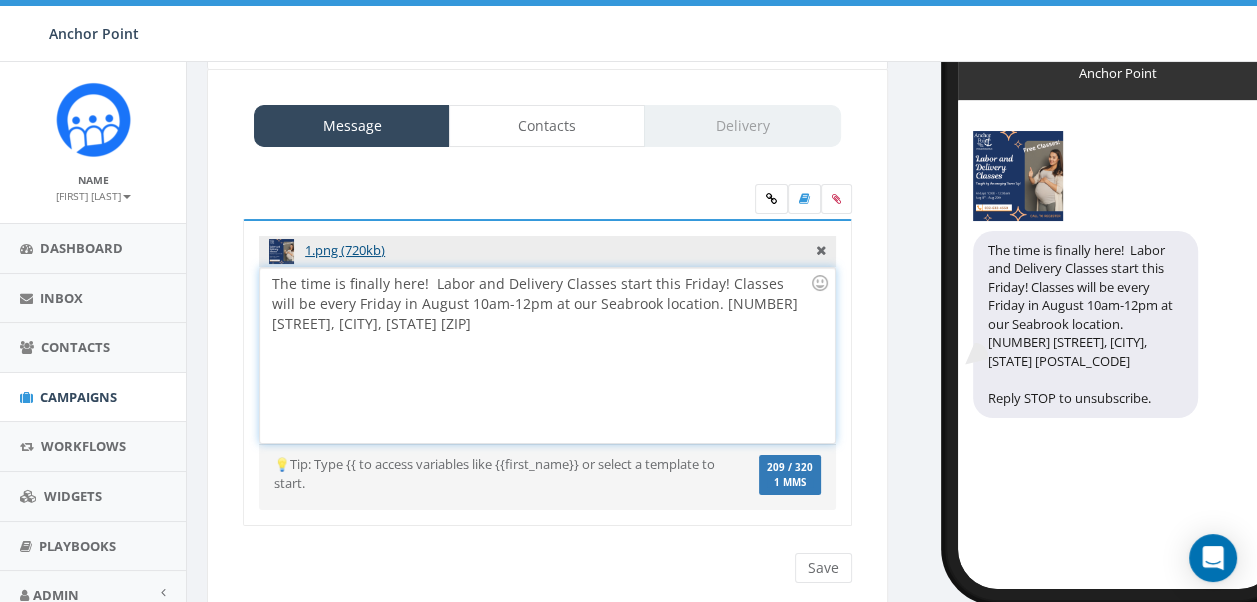 click on "The time is finally here!  Labor and Delivery Classes start this Friday! Classes will be every Friday in August 10am-12pm at our Seabrook location. [NUMBER] [STREET], [CITY], [STATE] [ZIP]" at bounding box center [547, 355] 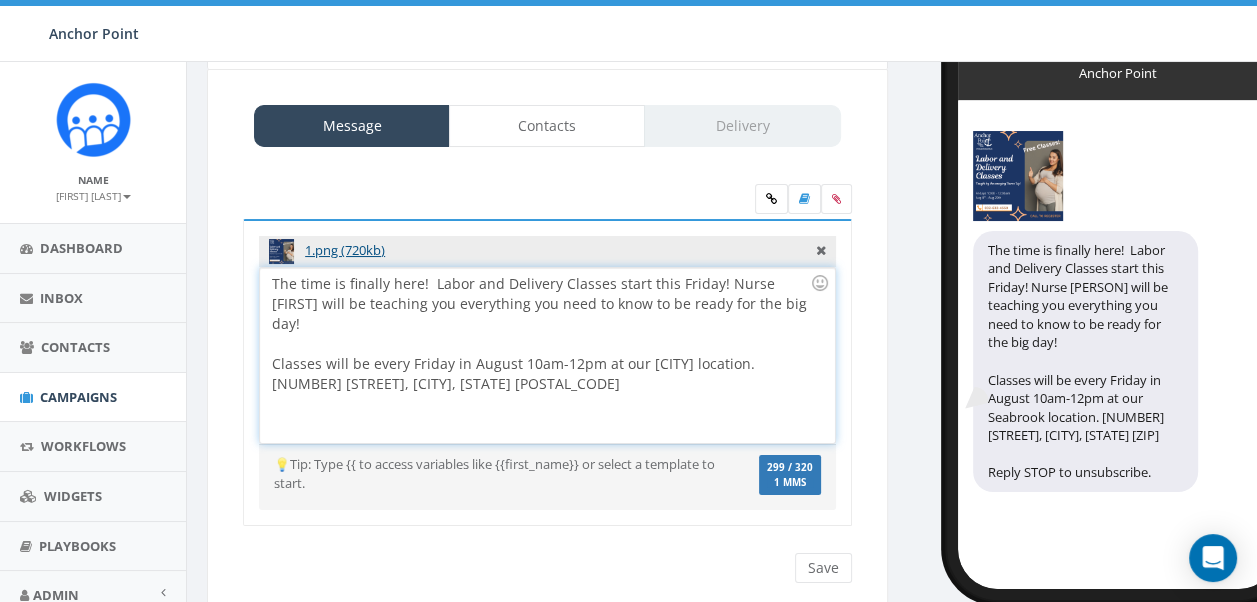 click on "Classes will be every Friday in August 10am-12pm at our [CITY] location. [NUMBER] [STREET], [CITY], [STATE] [POSTAL_CODE]" at bounding box center [541, 374] 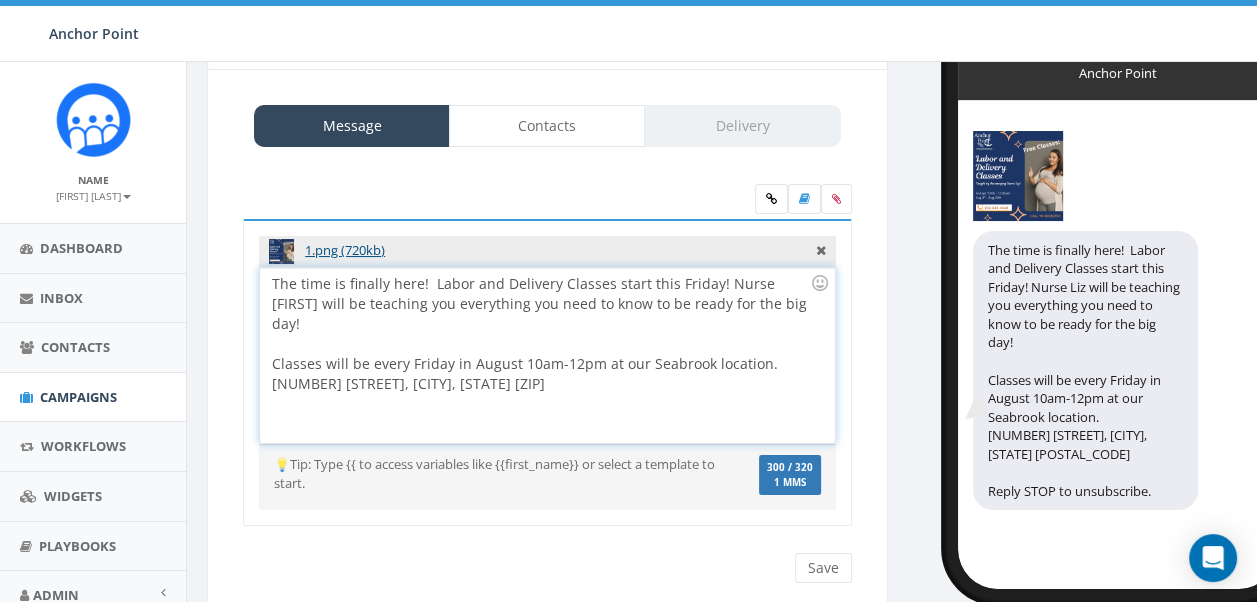 click on "The time is finally here!  Labor and Delivery Classes start this Friday! Nurse [PERSON] will be teaching you everything you need to know to be ready for the big day!  Classes will be every Friday in August 10am-12pm at our Seabrook location.  [NUMBER] [STREET], [CITY], [STATE] [ZIP]" at bounding box center (547, 355) 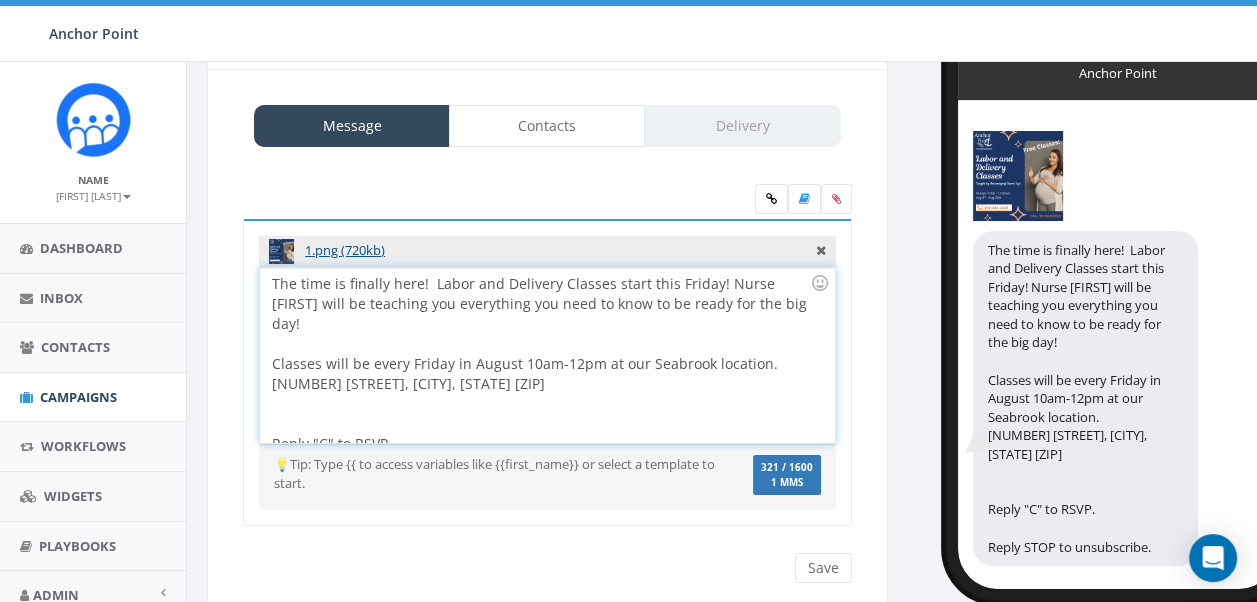 drag, startPoint x: 716, startPoint y: 278, endPoint x: 727, endPoint y: 278, distance: 11 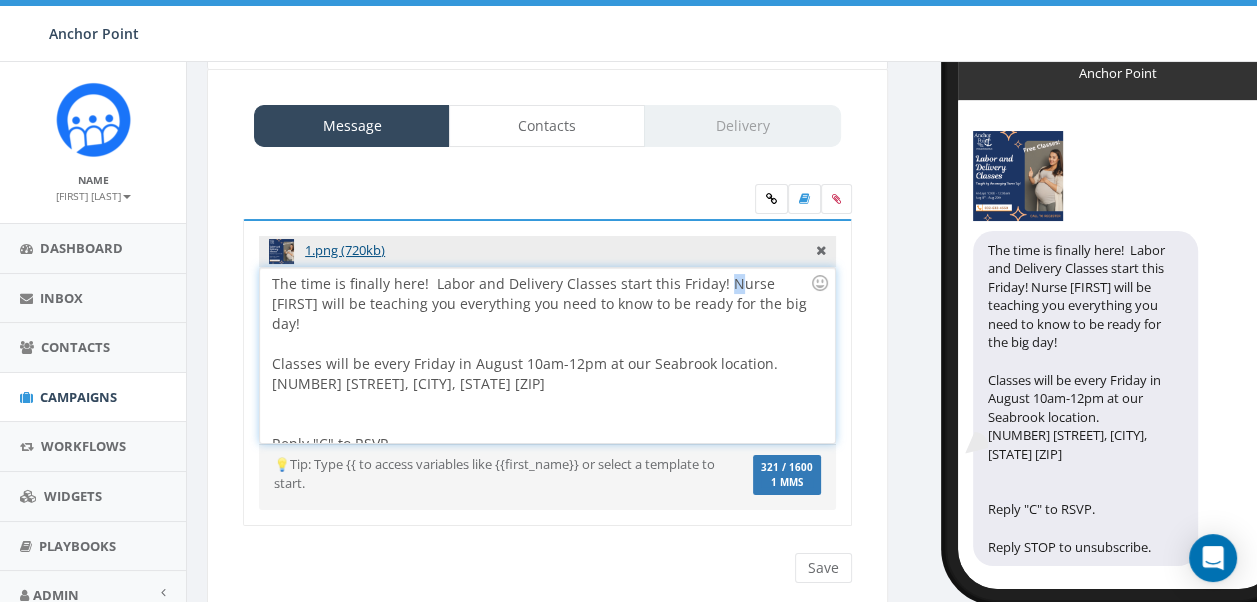 click on "The time is finally here!  Labor and Delivery Classes start this Friday! Nurse [PERSON] will be teaching you everything you need to know to be ready for the big day!  Classes will be every Friday in August 10am-12pm at our Seabrook location.  [NUMBER] [STREET], [CITY], [STATE] [ZIP] Reply "C" to RSVP." at bounding box center [547, 355] 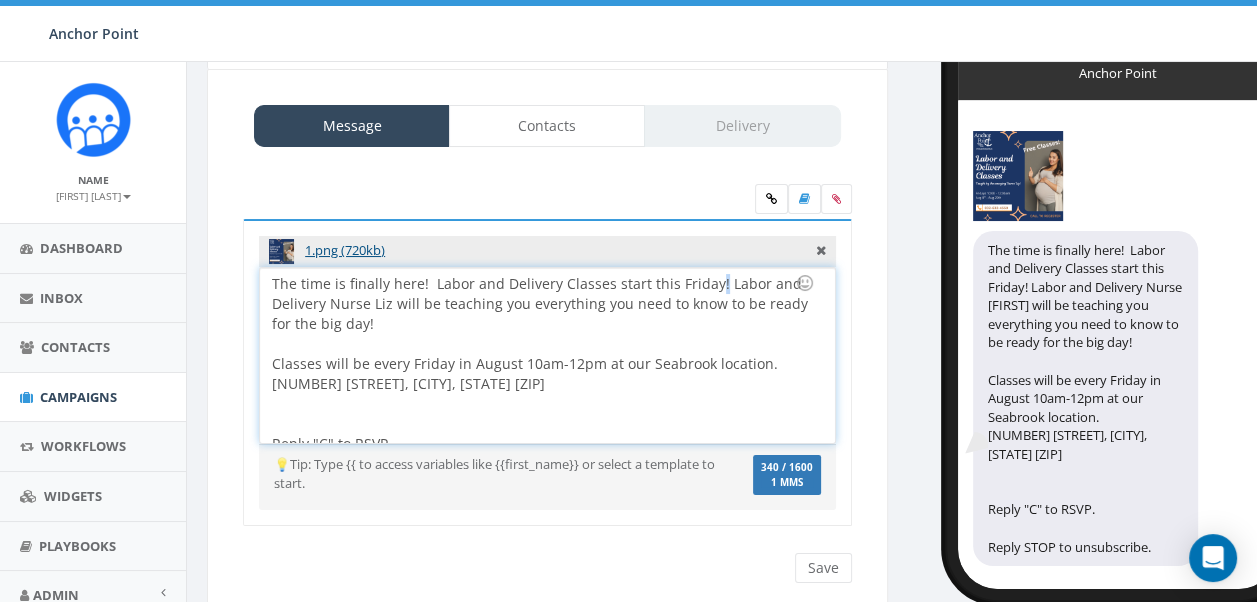 click on "The time is finally here!  Labor and Delivery Classes start this Friday! Labor and Delivery Nurse Liz will be teaching you everything you need to know to be ready for the big day! Classes will be every Friday in August 10am-12pm at our Seabrook location.  [NUMBER] [STREET], [CITY], [STATE] [POSTAL_CODE] Reply "C" to RSVP." at bounding box center [547, 355] 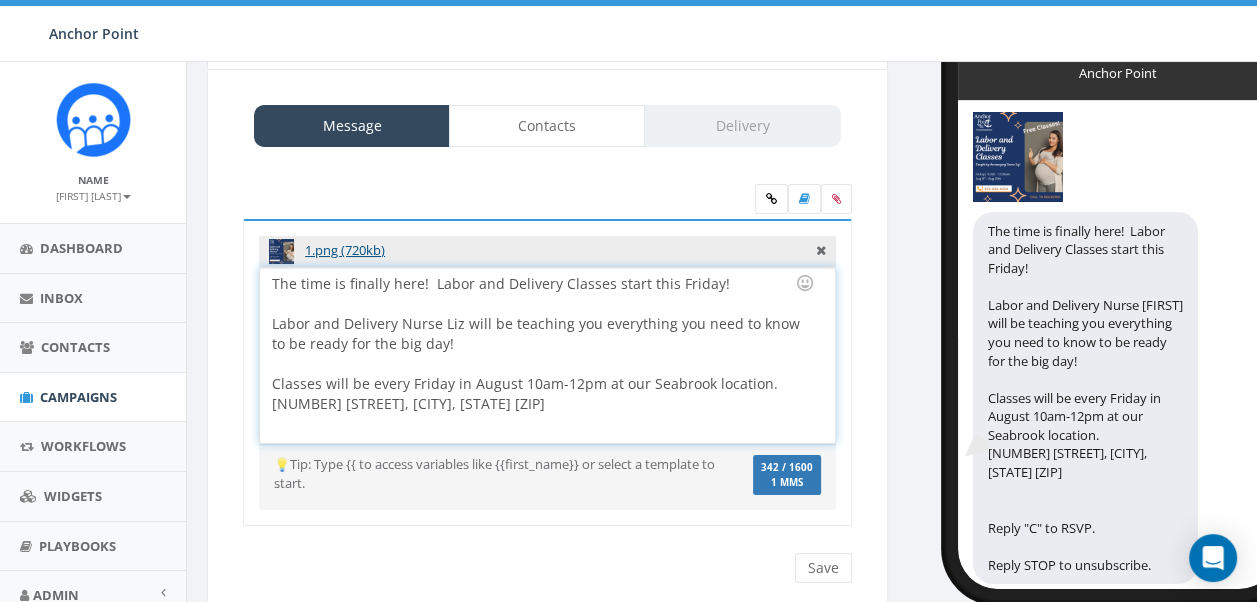 scroll, scrollTop: 24, scrollLeft: 0, axis: vertical 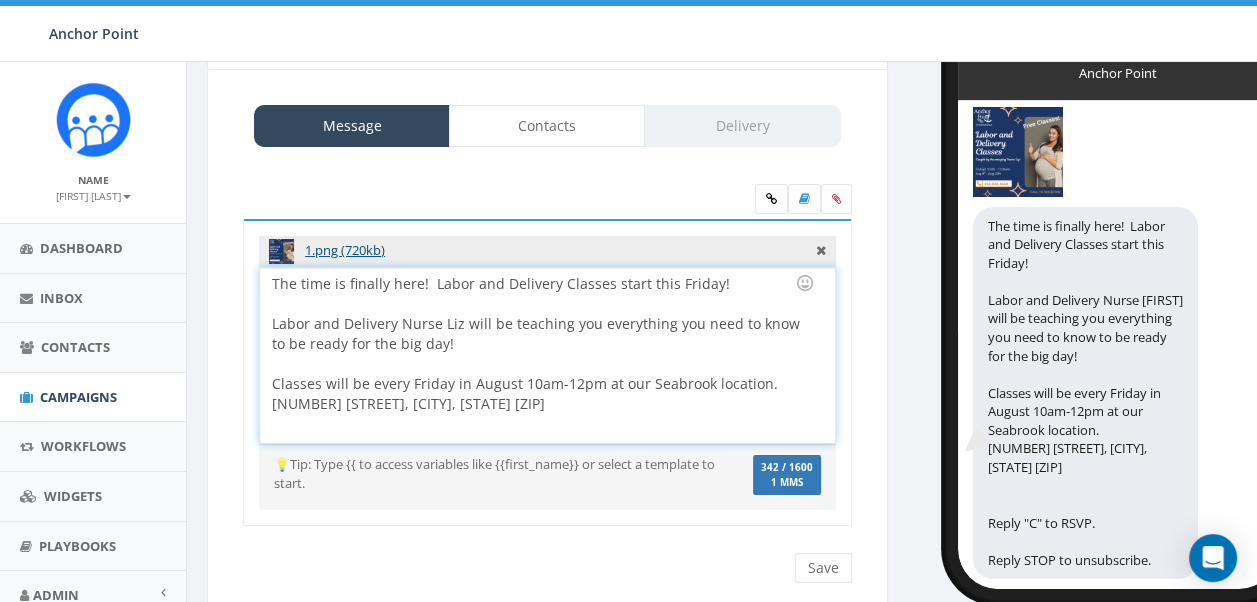 click on "The time is finally here!  Labor and Delivery Classes start this Friday!
Labor and Delivery Nurse Liz will be teaching you everything you need to know to be ready for the big day!
Classes will be every Friday in August 10am-12pm at our Seabrook location.
1905 Capri Ln, Seabrook, TX 77586
Reply "C" to RSVP.
Reply STOP to unsubscribe." at bounding box center [1085, 393] 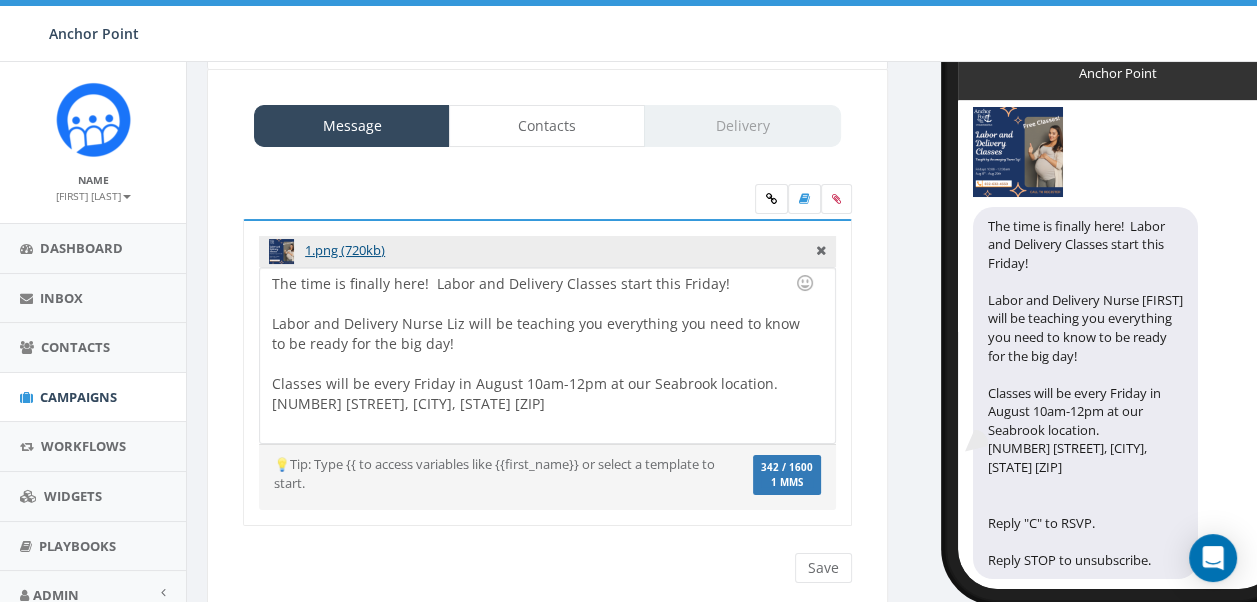 click on "The time is finally here!  Labor and Delivery Classes start this Friday!
Labor and Delivery Nurse Liz will be teaching you everything you need to know to be ready for the big day!
Classes will be every Friday in August 10am-12pm at our Seabrook location.
1905 Capri Ln, Seabrook, TX 77586
Reply "C" to RSVP.
Reply STOP to unsubscribe." at bounding box center [1085, 393] 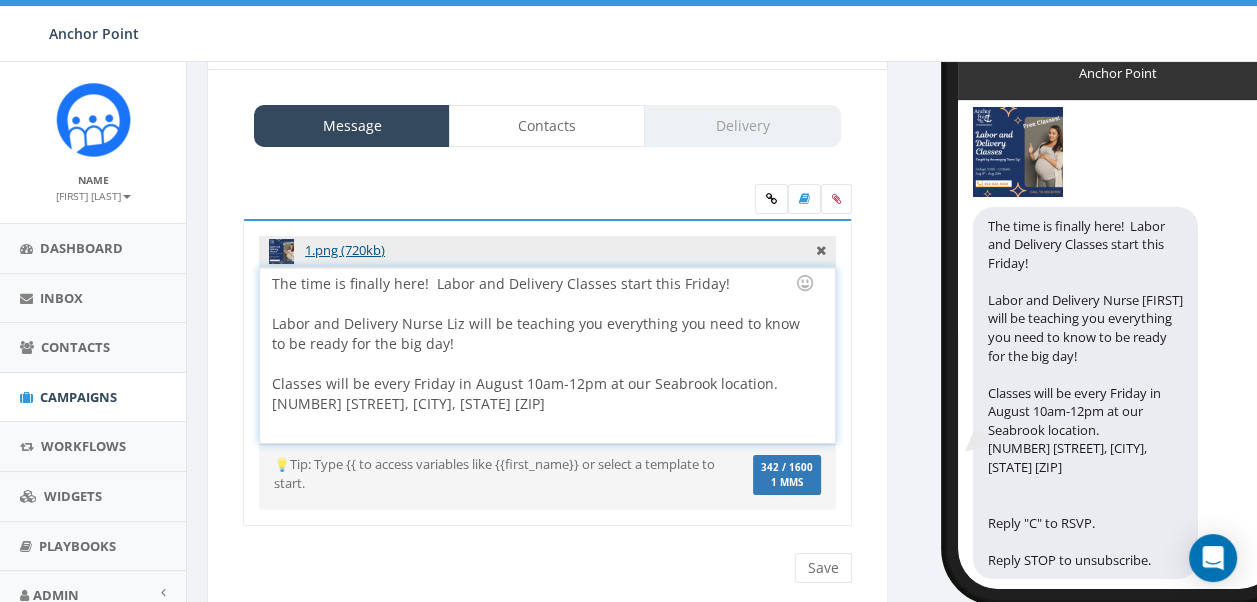 click at bounding box center (541, 434) 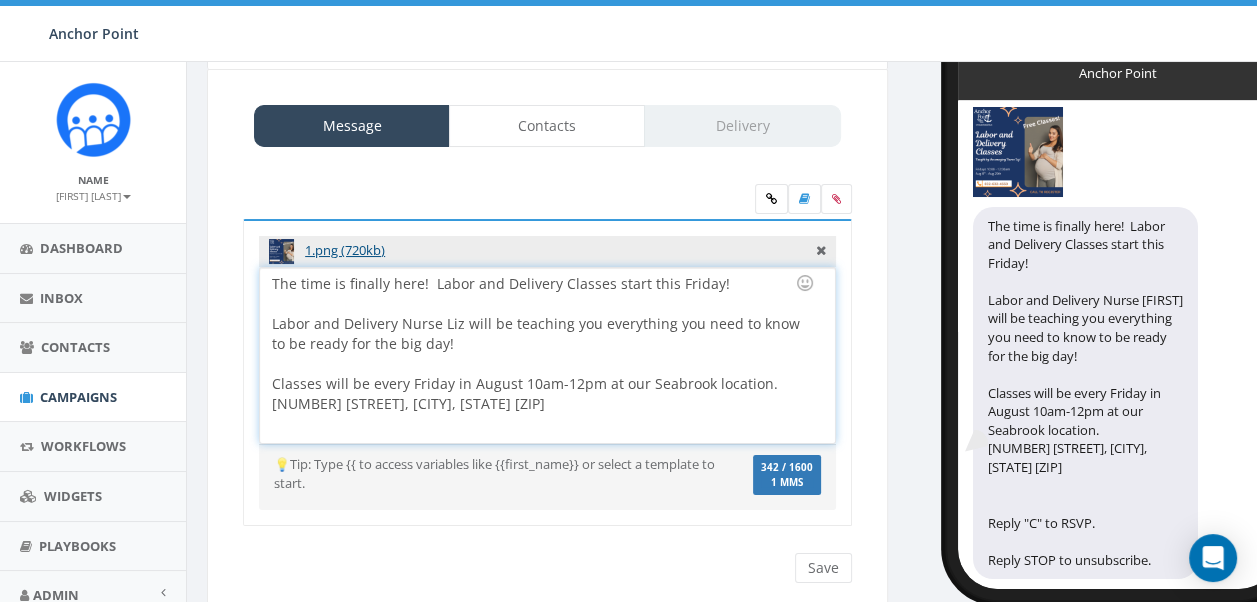 click on "The time is finally here!  Labor and Delivery Classes start this Friday!  Labor and Delivery Nurse Liz will be teaching you everything you need to know to be ready for the big day!  Classes will be every Friday in August 10am-12pm at our Seabrook location.  1905 Capri Ln, Seabrook, TX 77586 Reply "C" to RSVP." at bounding box center (547, 355) 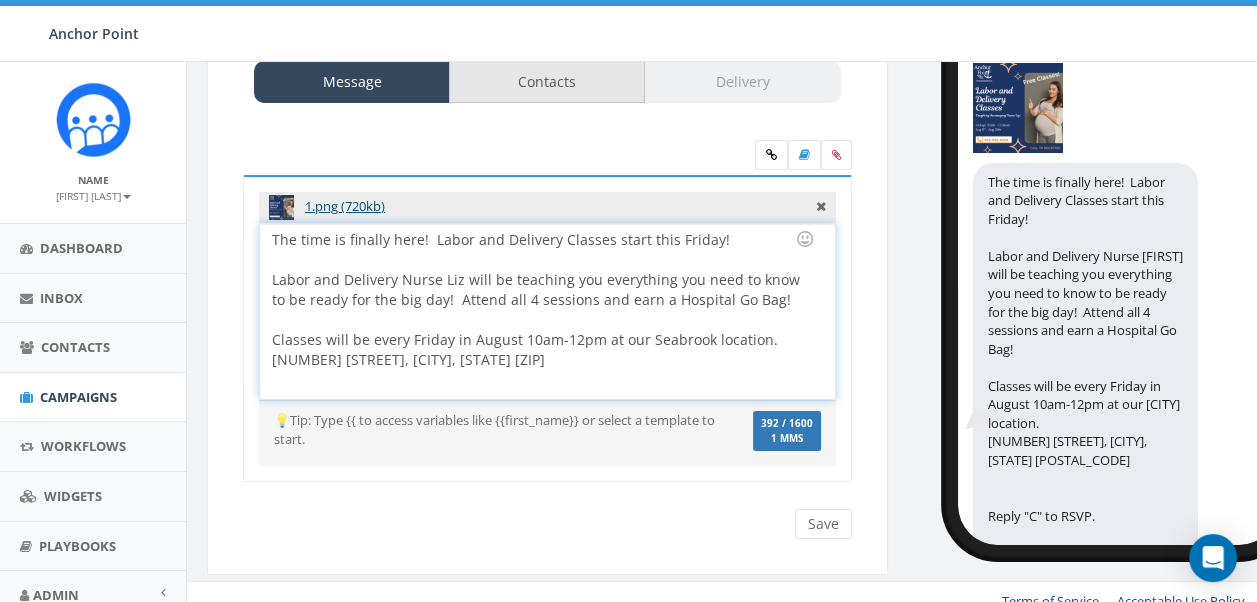 scroll, scrollTop: 0, scrollLeft: 0, axis: both 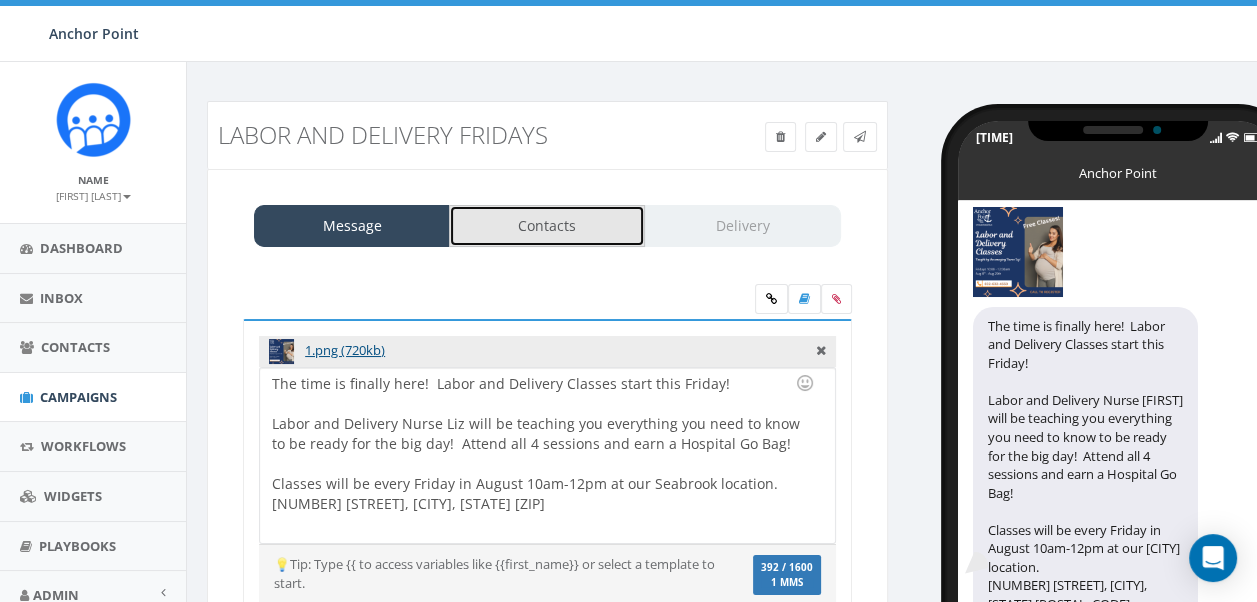 click on "Contacts" at bounding box center [547, 226] 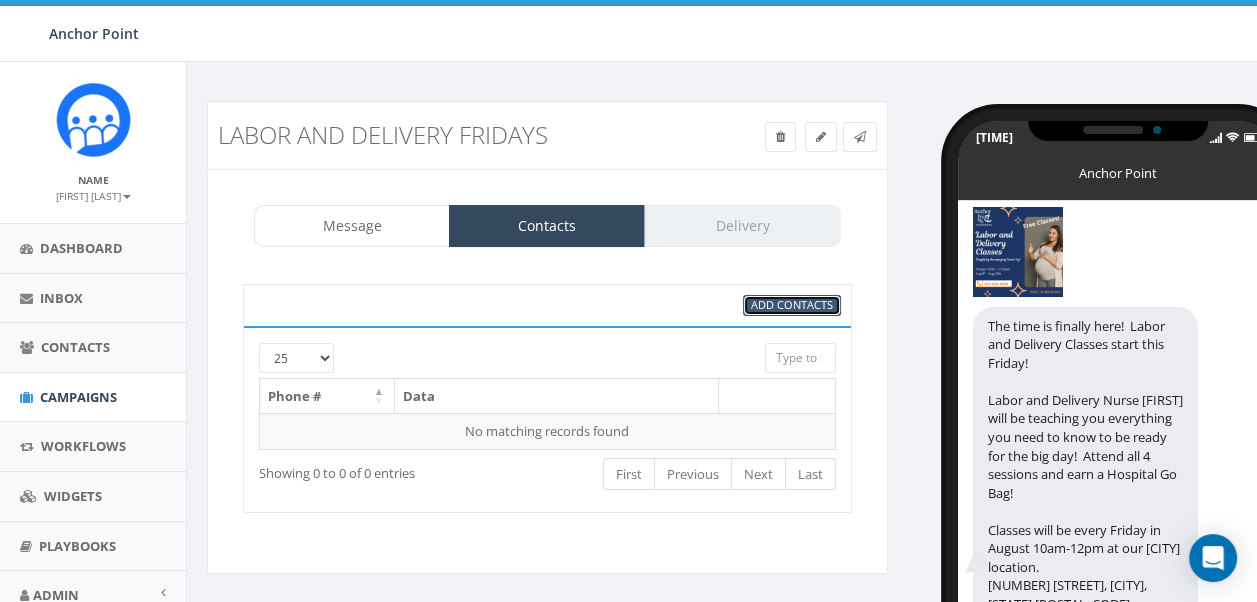 click on "Add Contacts" at bounding box center [792, 304] 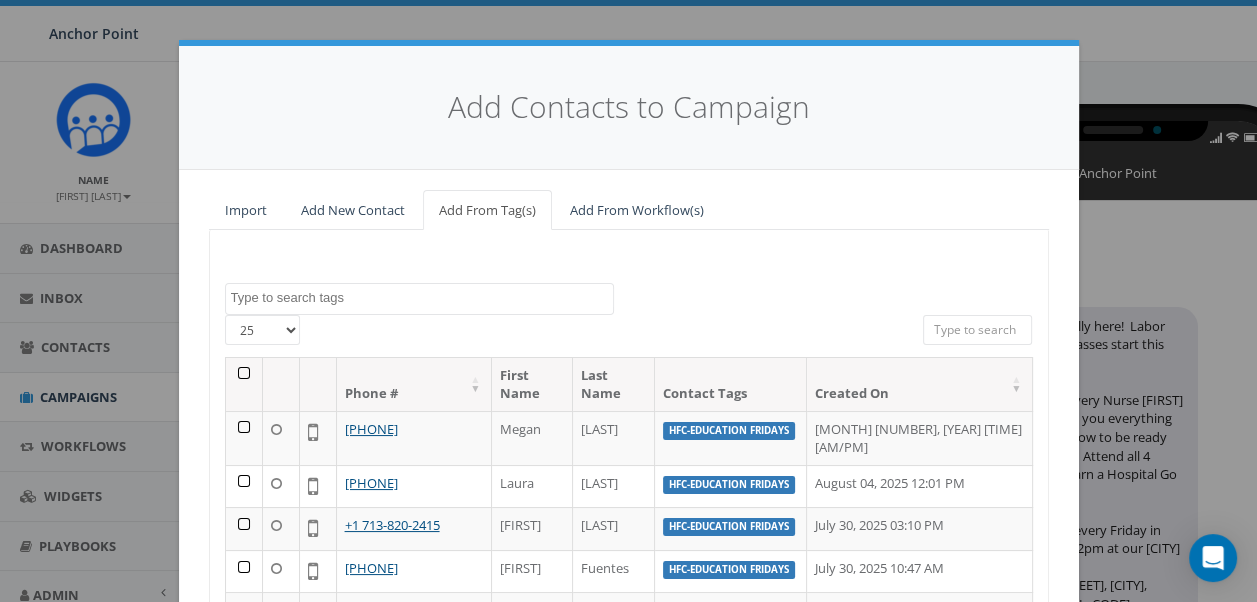 click on "25 50 100" at bounding box center (262, 330) 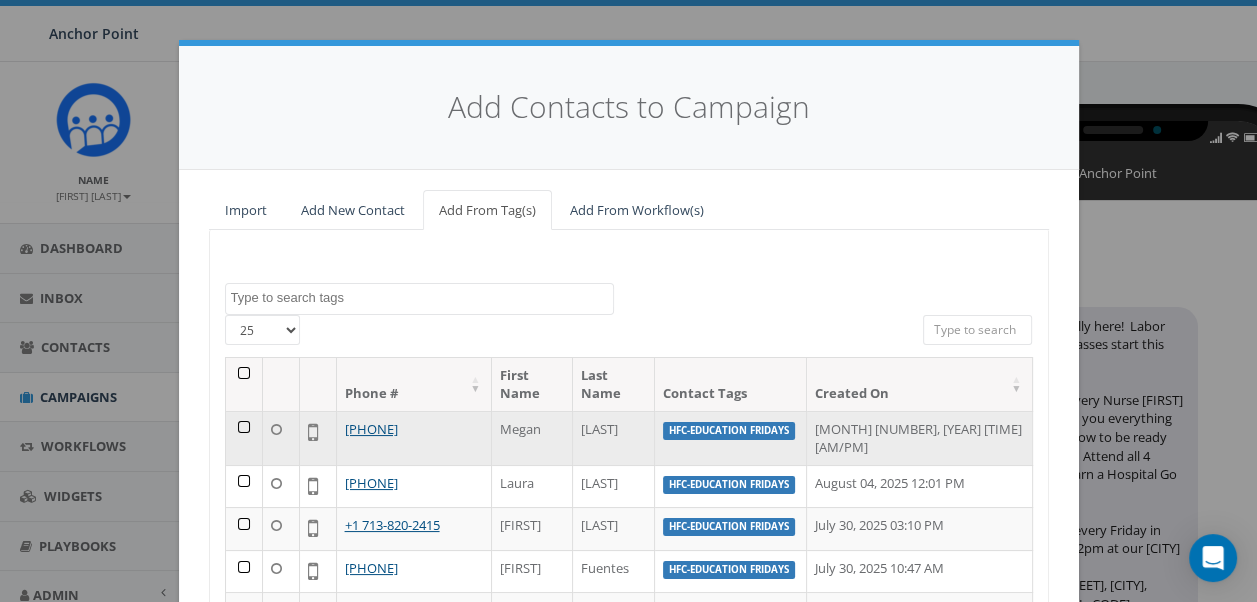 select on "100" 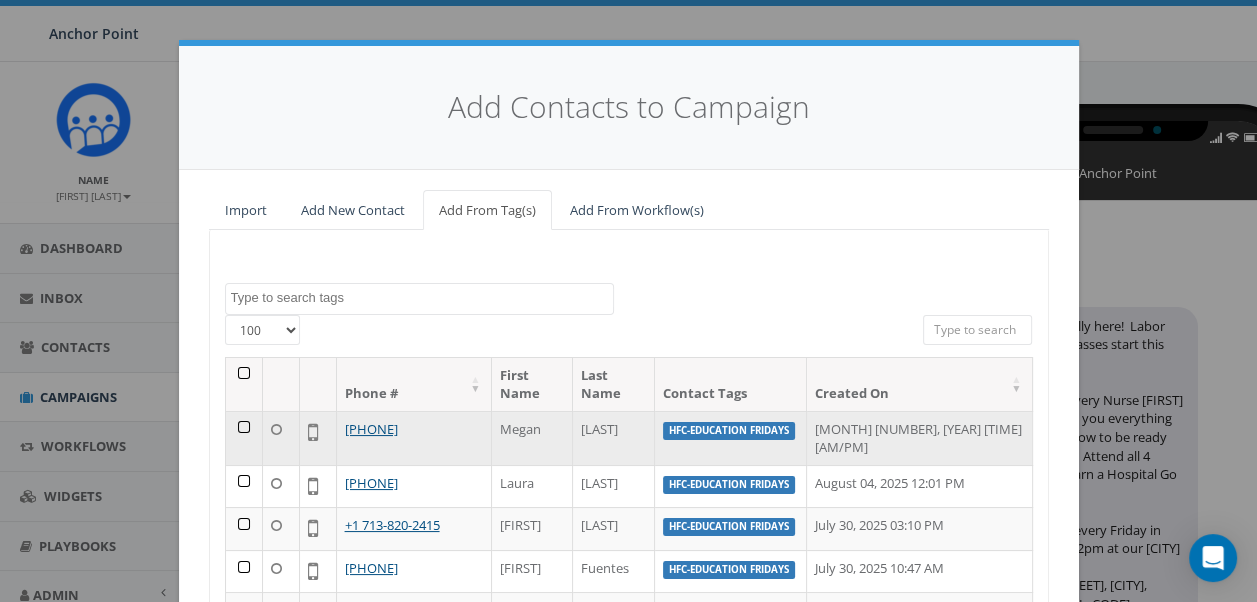 click on "25 50 100" at bounding box center [262, 330] 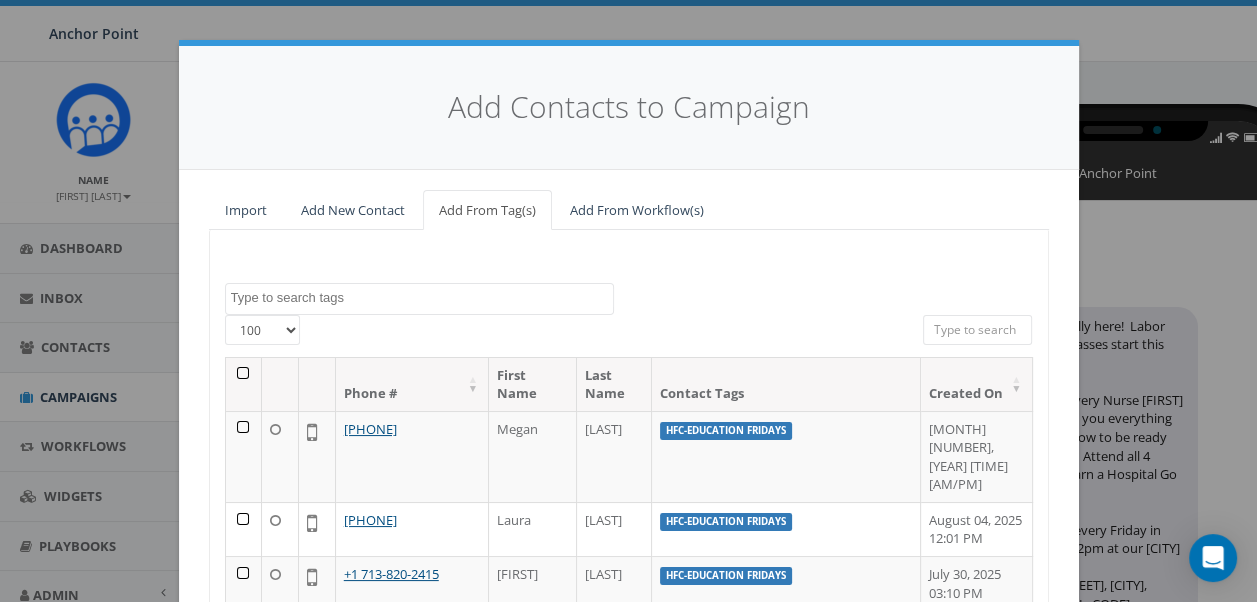 click at bounding box center (422, 298) 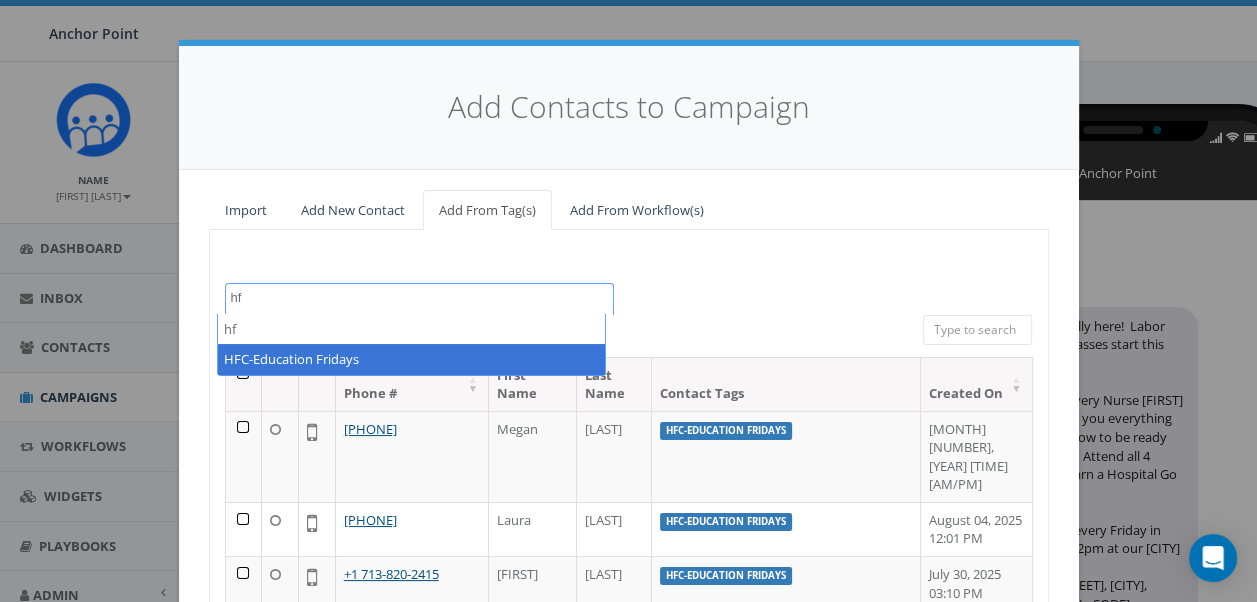 type on "hf" 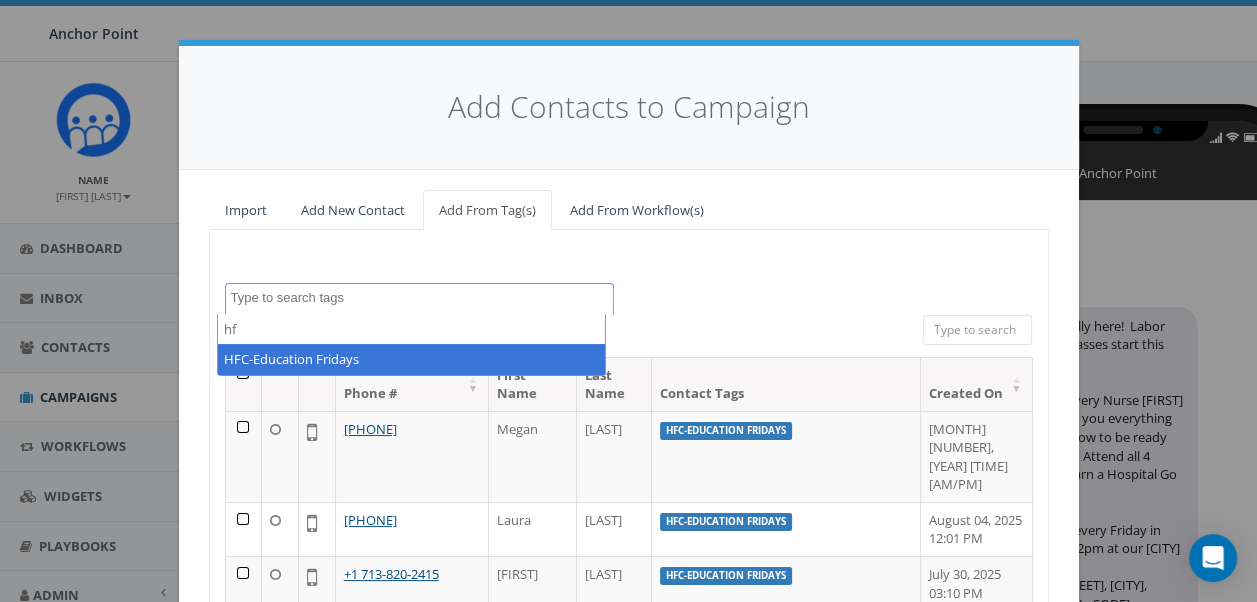 scroll, scrollTop: 544, scrollLeft: 0, axis: vertical 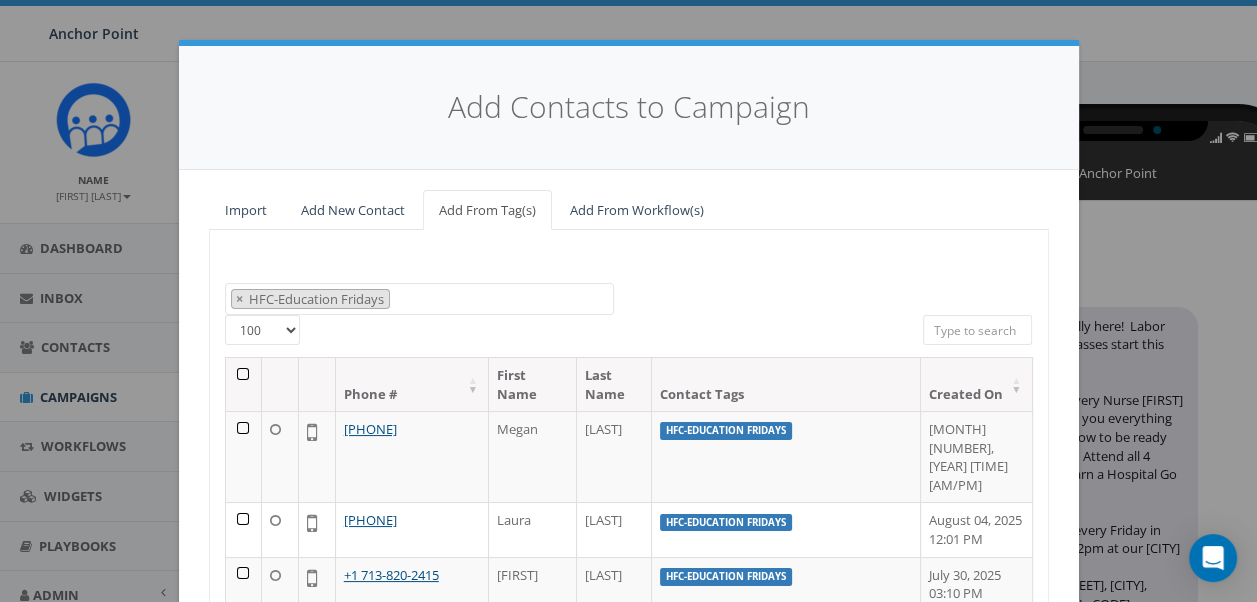click on "0613 Donor Dinner 2024/09/12 2024 gala 22 gala guest 911 board book CH2022 Communications Director dd040424 attendees dd0408 attendees dd 0424 2ND DD 0424 R3 DD0616 dd first time donors 040124 Donor-$5 in last 2 years Donor Dinner 0424 Donor-major Donor-monthly donors given over $5 in 2023-2024 do not contact EOY2023.Import EOY21 gala 2025 gala 22 volunteer Gala Guest gala host dinner gala team Gala Team 2024 gala volunteers 2025 giving Tuesday Giv Tuesday HFC-Education Fridays import Import - 03/11/2025 Import - 03/19/2024 Import - 03/24/2024 Import - 03/31/2024 Import - 04/01/2024 Import - 04/03/2024 Import - 04/12/2024 Import - 06/02/2025 Import - 06/03/2025 Import - 06/10/2025 Import - 06/11/2024 Import - 09/12/2024 Import - 10/14/2024 Import - 10/16/2024 Import - 10/17/2024 Import - 11/09/2023 Import - 12/17/2024 Import - 12/26/2023 invalid number issue unknown Kays At Home landline number local major donors message filtered miscarriage Monthly Donor monthly donors  not reachable not reachable Obria test" at bounding box center (629, 299) 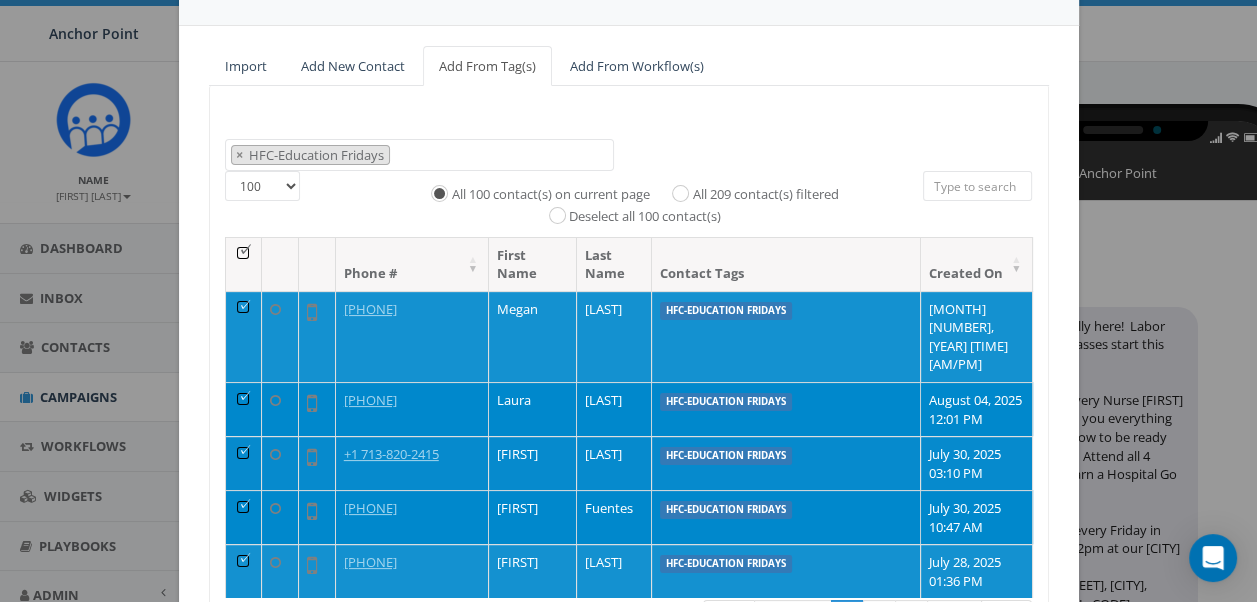 scroll, scrollTop: 300, scrollLeft: 0, axis: vertical 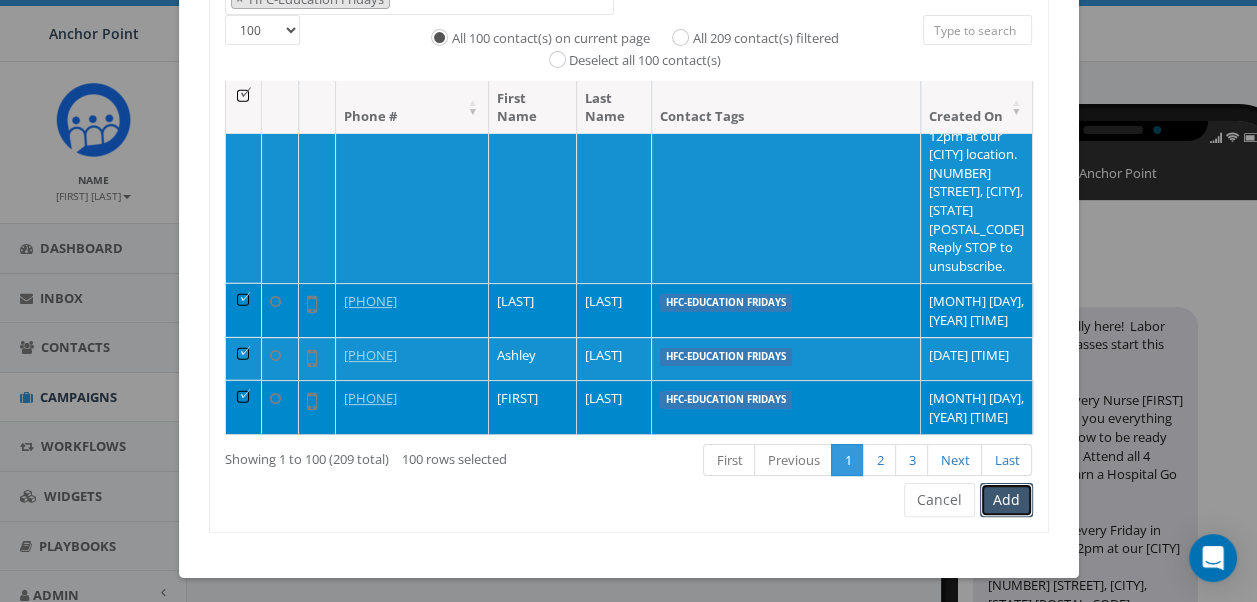 click on "Add" at bounding box center [1006, 500] 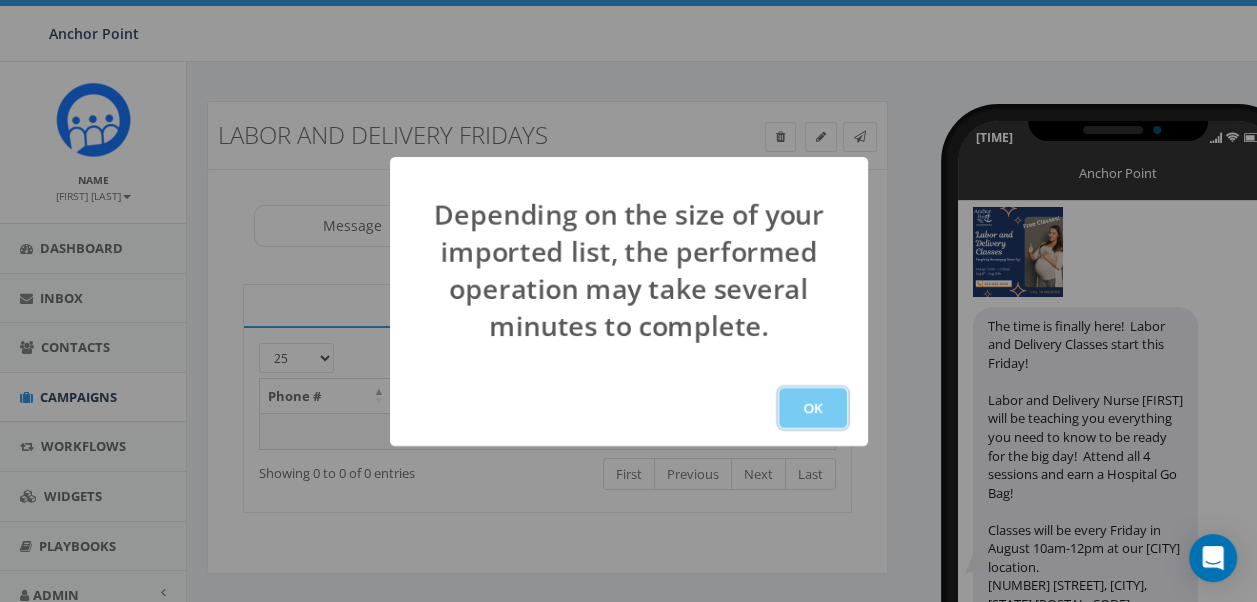 click on "OK" at bounding box center (813, 408) 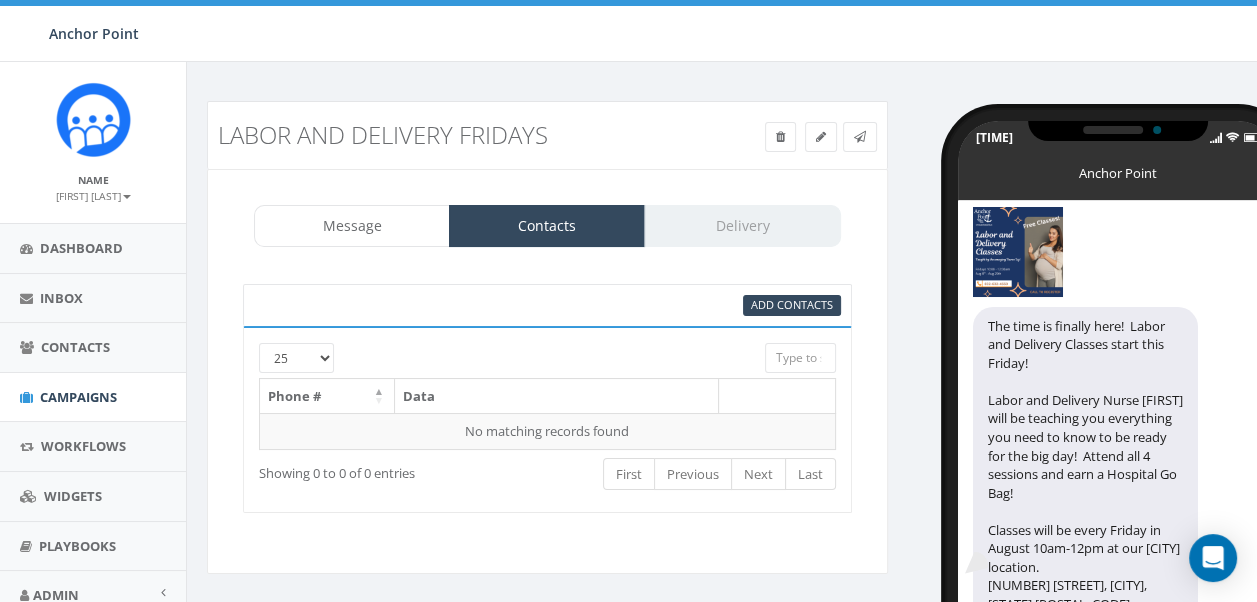 scroll, scrollTop: 121, scrollLeft: 0, axis: vertical 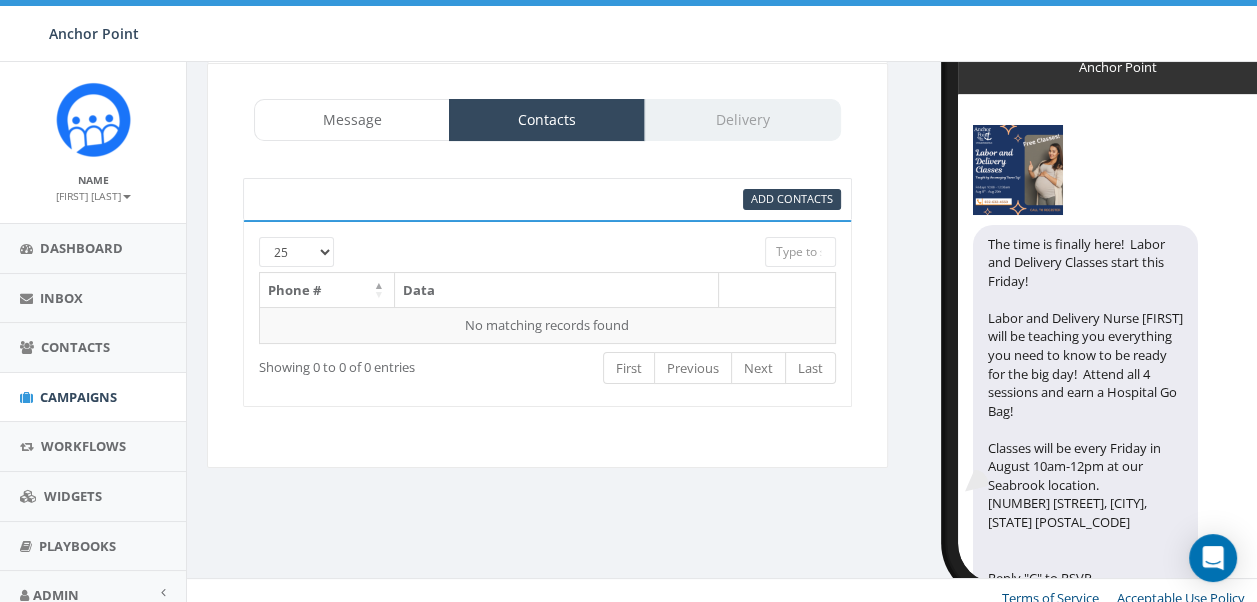 click on "25 50 100" at bounding box center [296, 252] 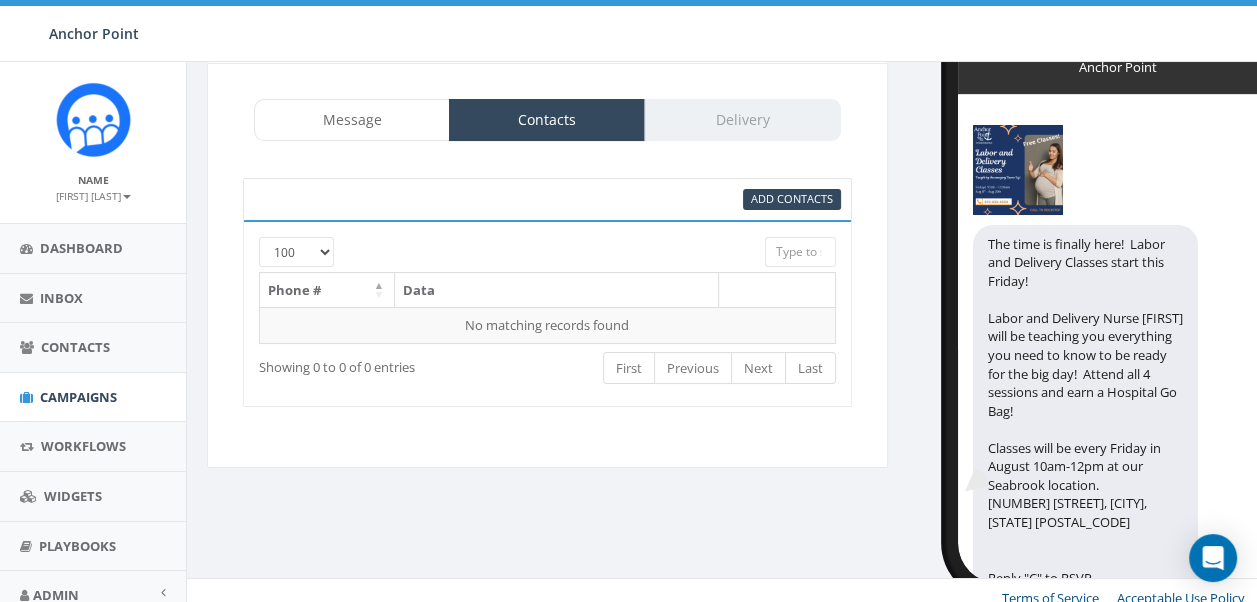 click on "25 50 100" at bounding box center (296, 252) 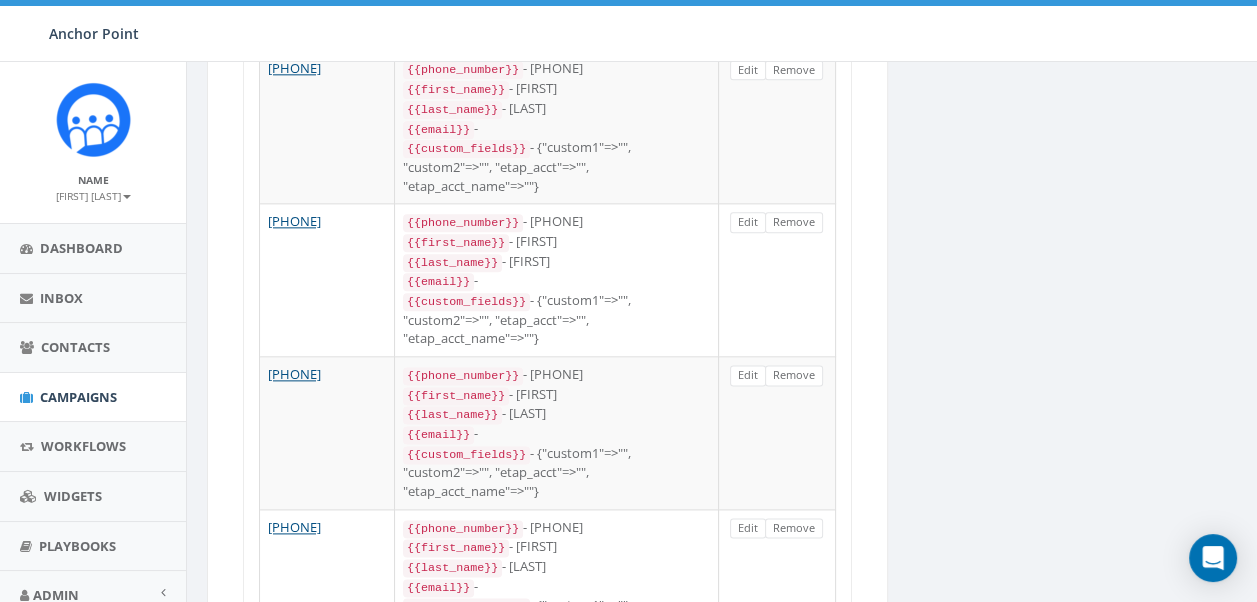 scroll, scrollTop: 14741, scrollLeft: 0, axis: vertical 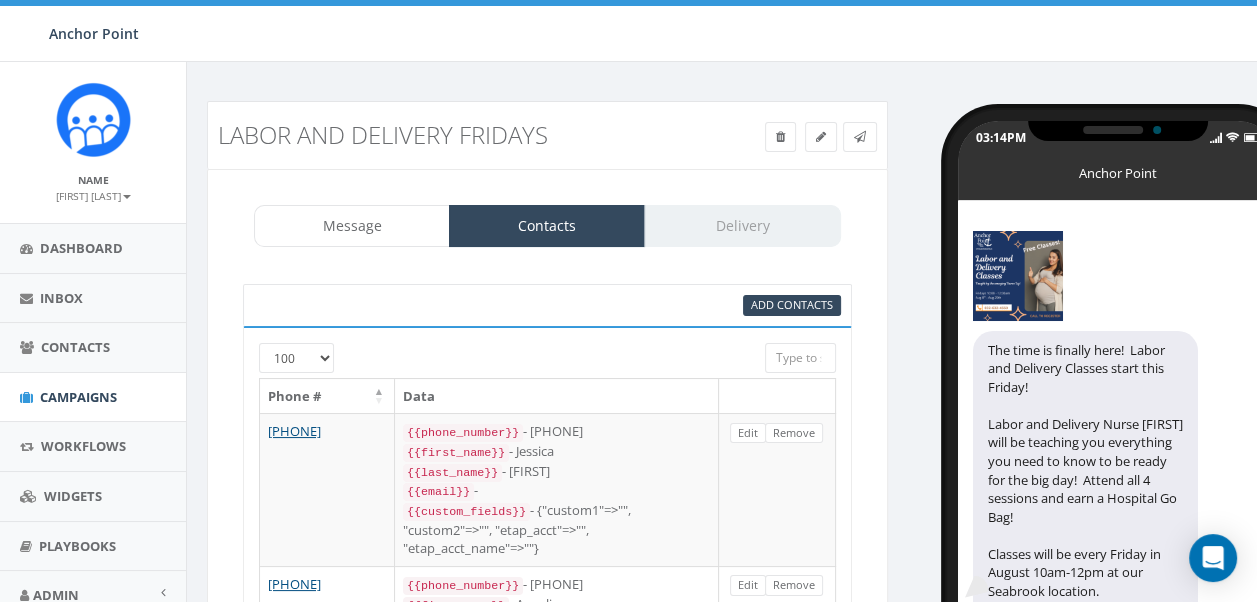 click on "Message Contacts Delivery" at bounding box center [547, 226] 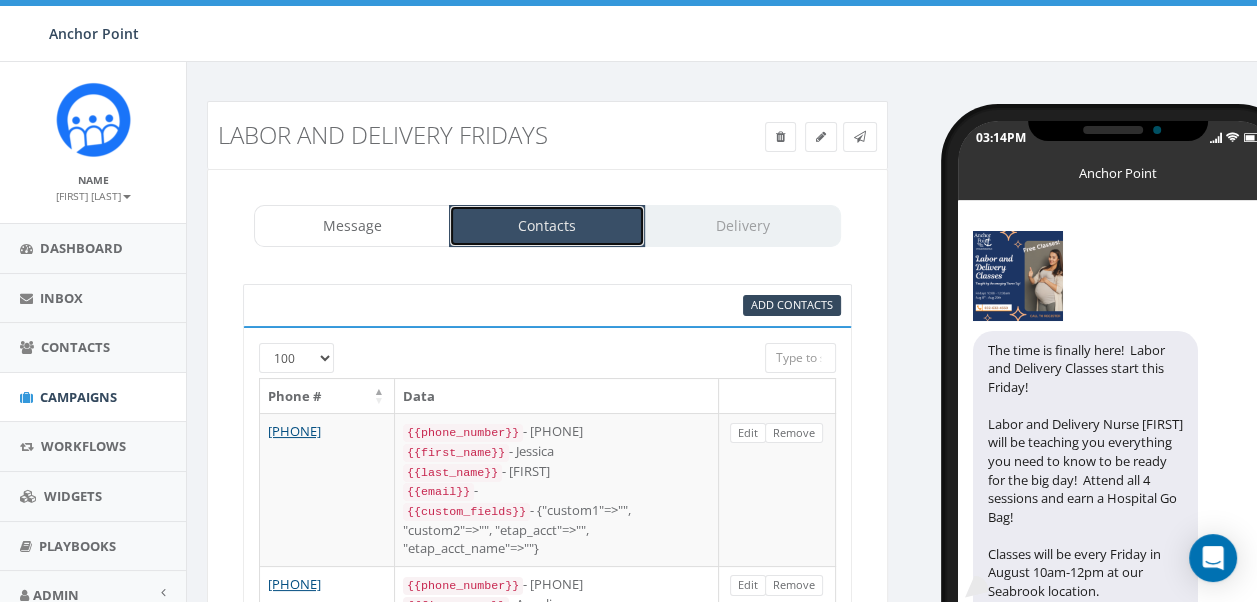 click on "Contacts" at bounding box center [547, 226] 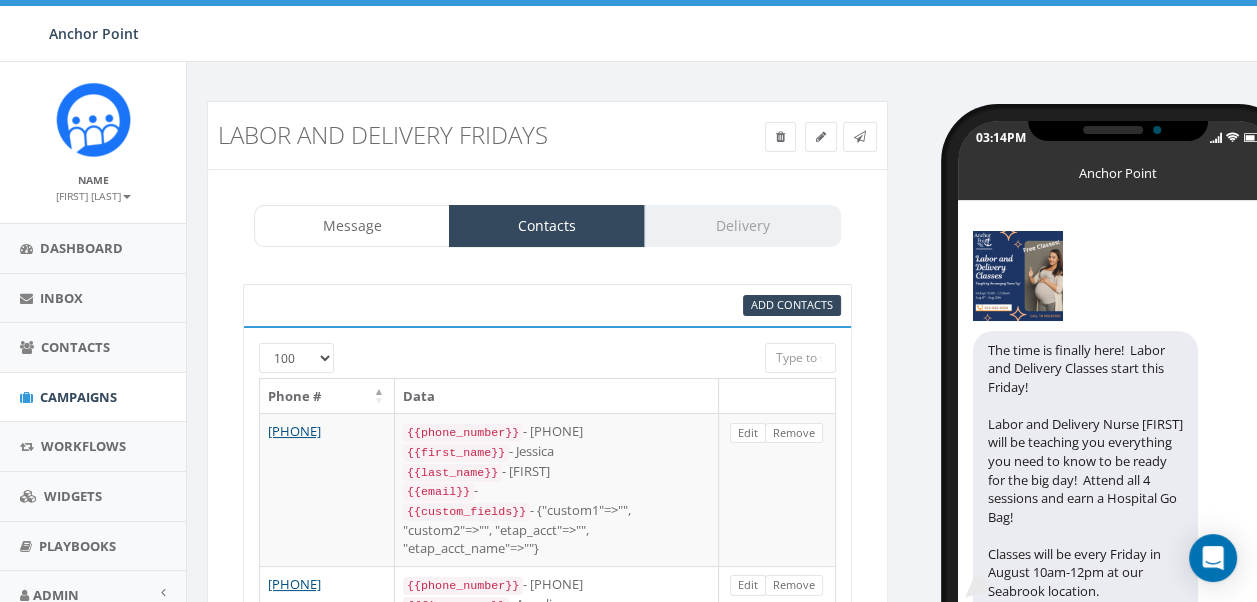 click on "Message Contacts Delivery" at bounding box center (547, 226) 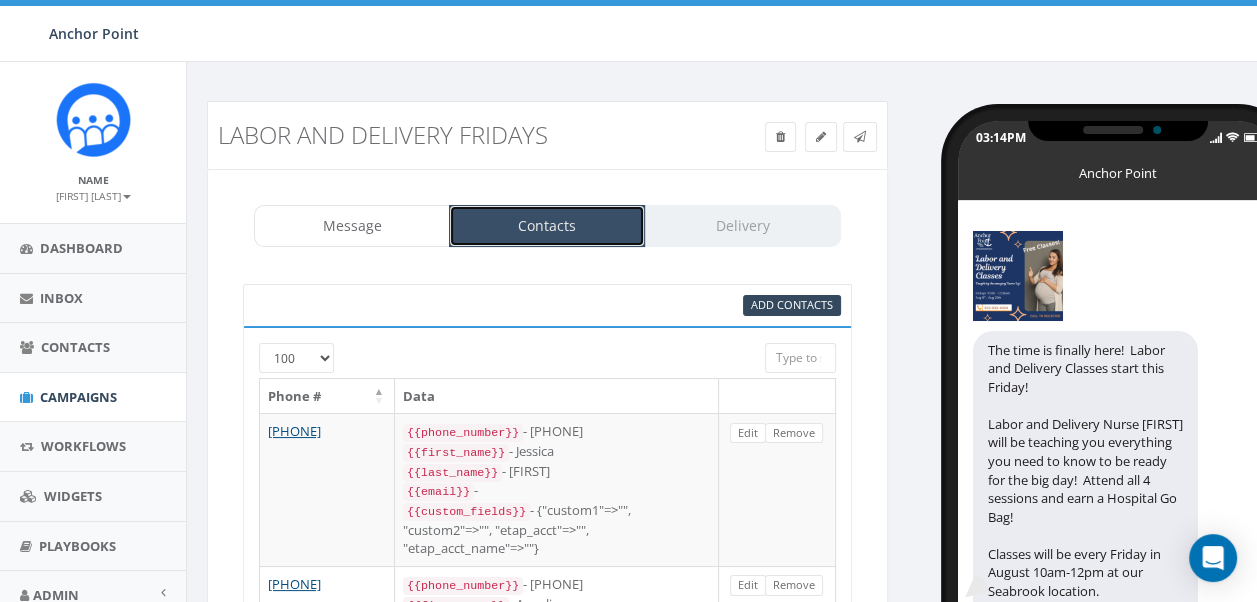 click on "Contacts" at bounding box center (547, 226) 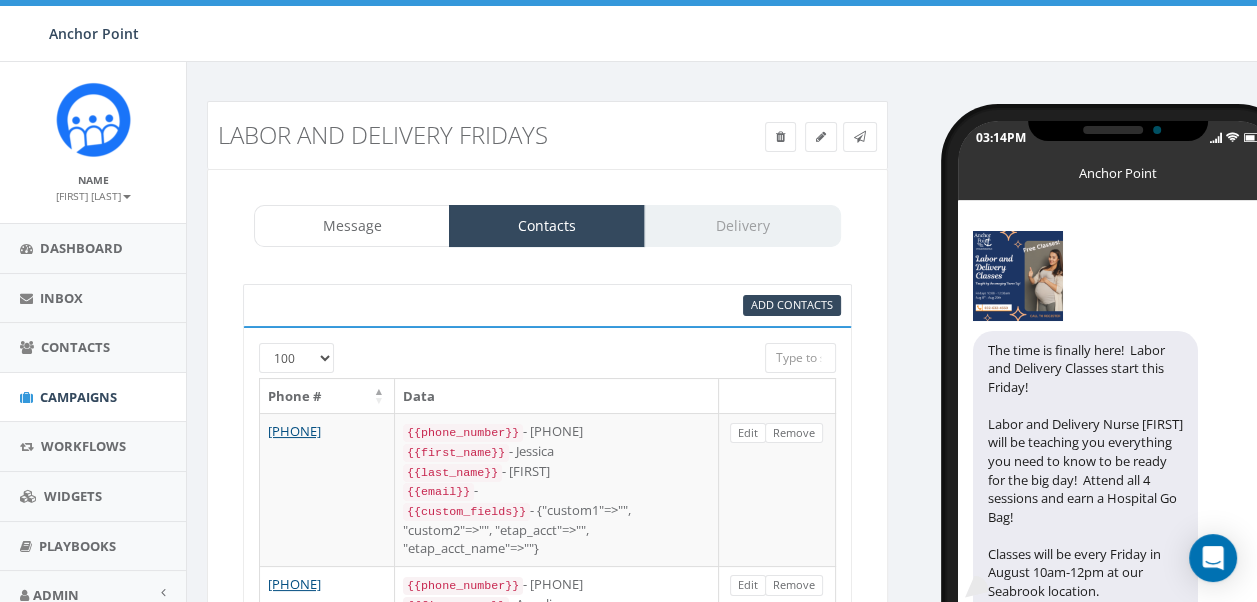 click on "Message Contacts Delivery" at bounding box center [547, 226] 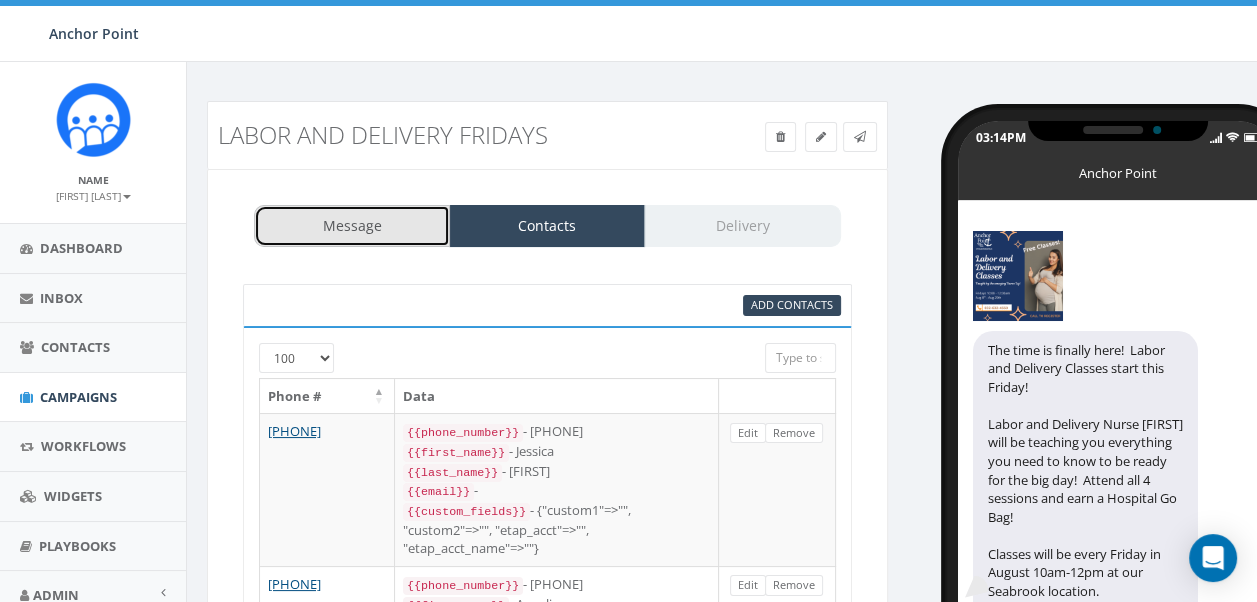 drag, startPoint x: 381, startPoint y: 228, endPoint x: 416, endPoint y: 242, distance: 37.696156 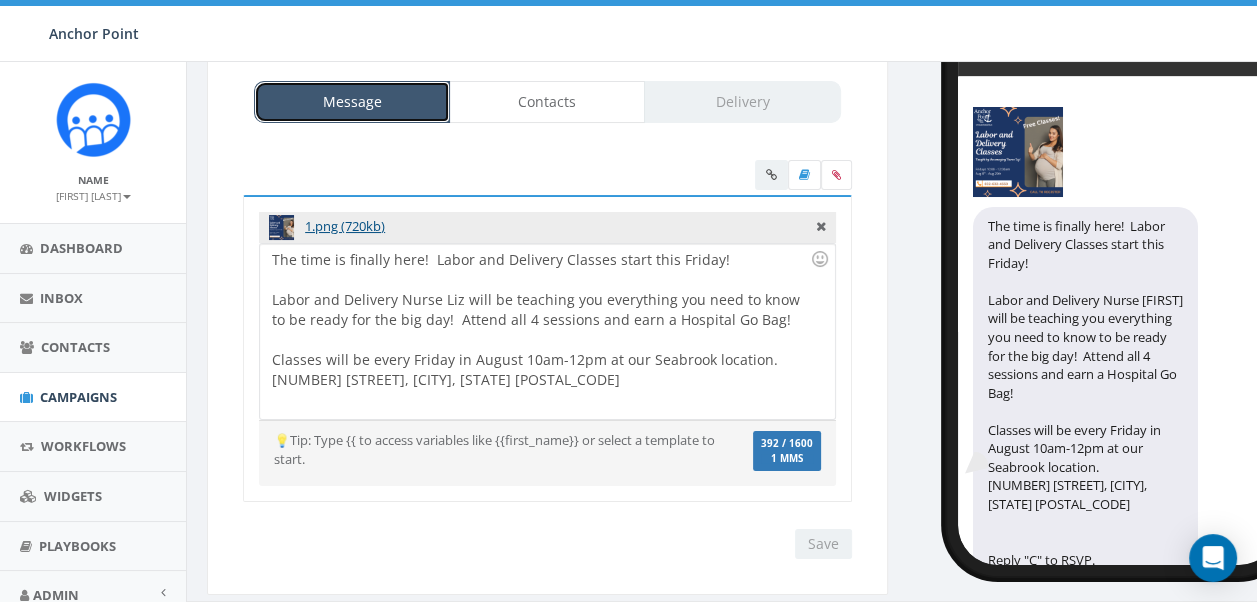 scroll, scrollTop: 159, scrollLeft: 0, axis: vertical 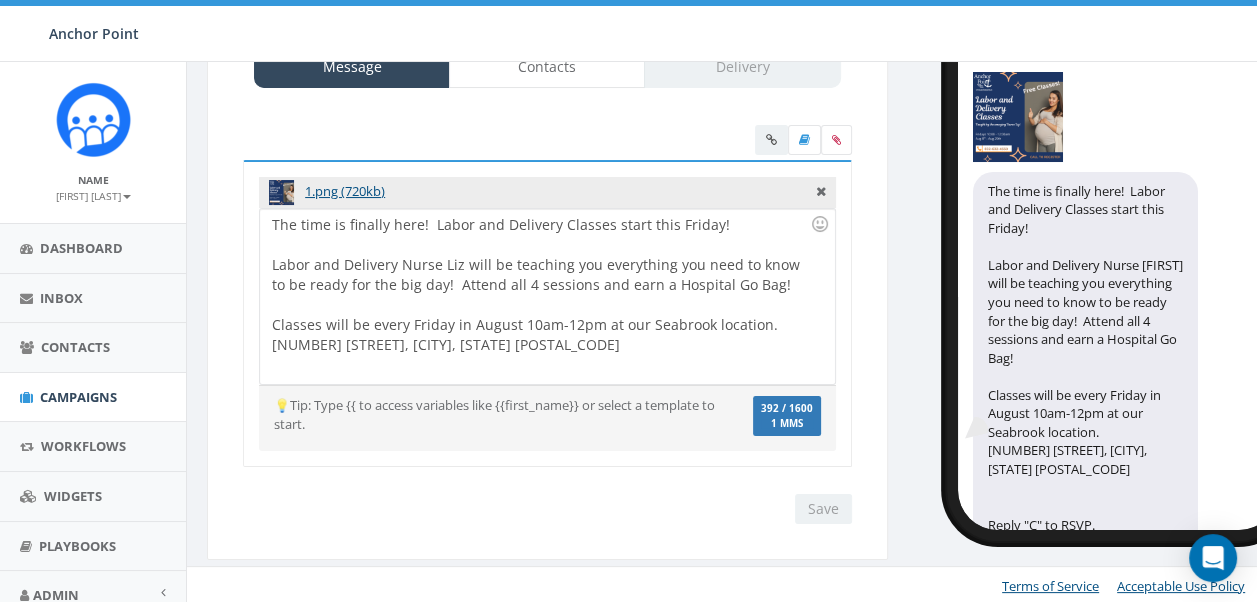 click on "Save   Next" at bounding box center [818, 509] 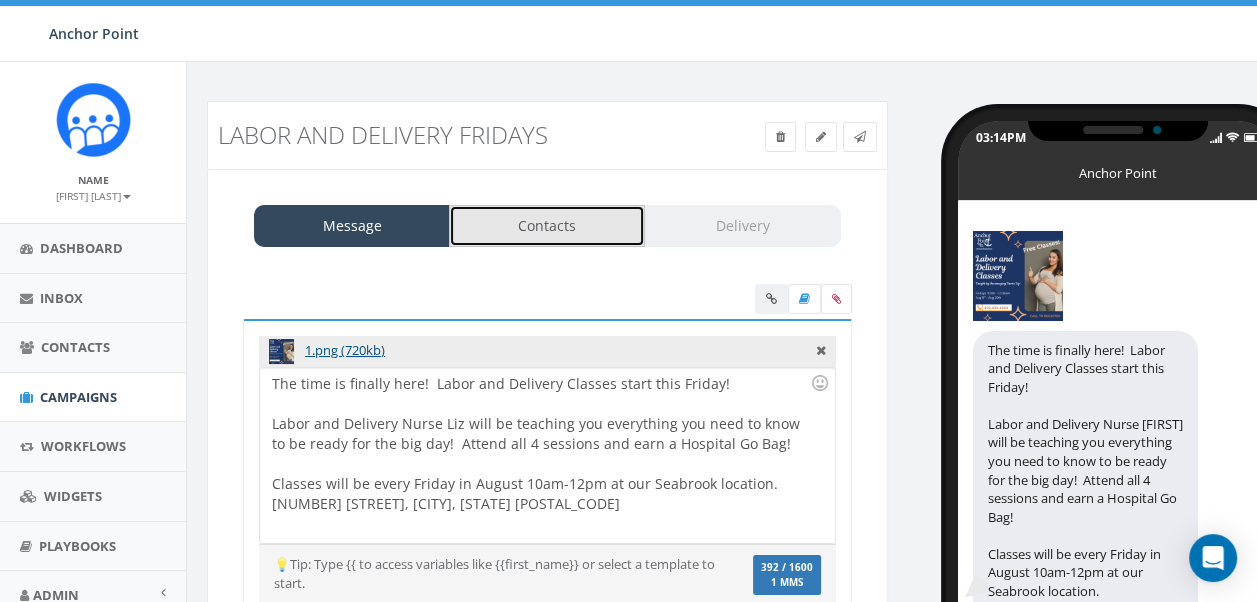 click on "Contacts" at bounding box center [547, 226] 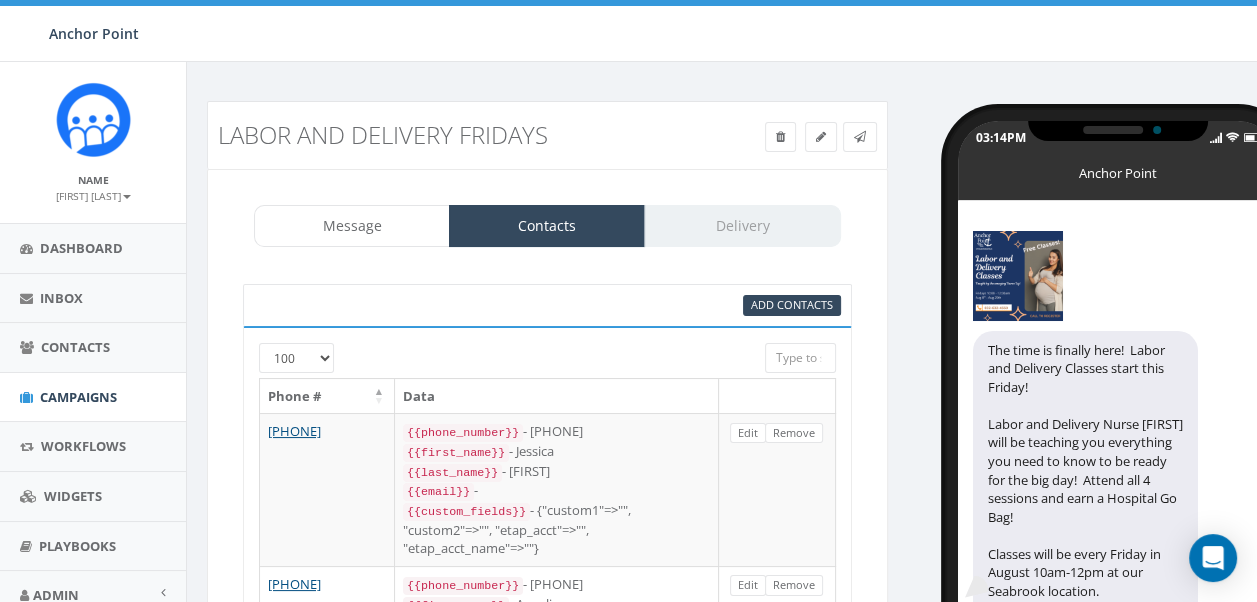 click on "Message Contacts Delivery" at bounding box center [547, 226] 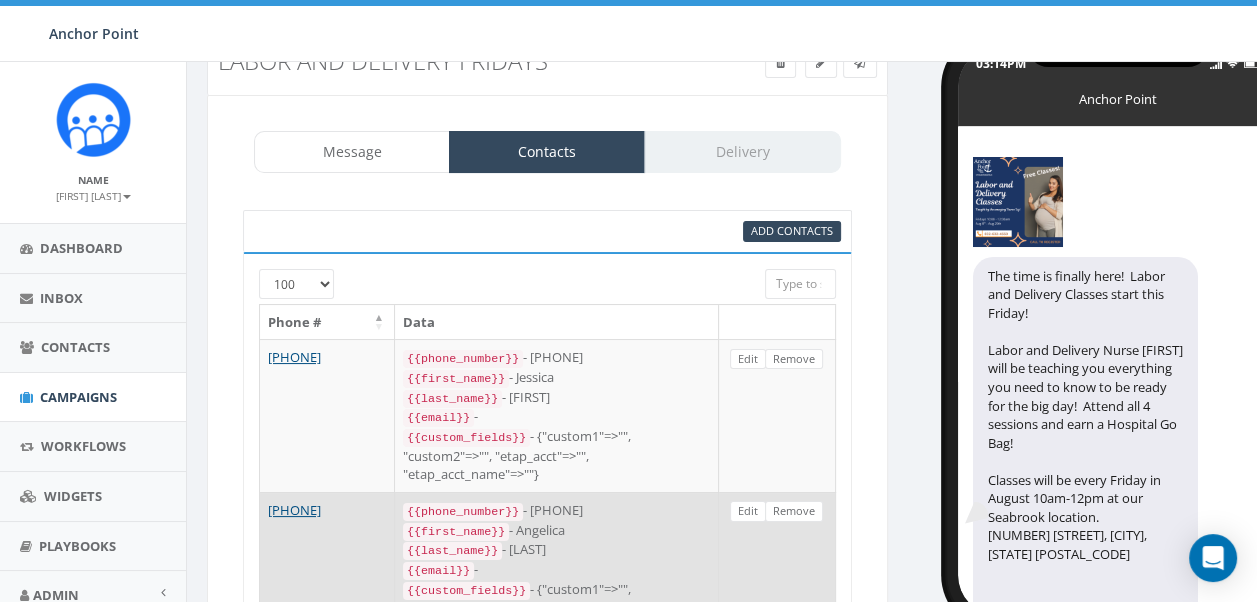 scroll, scrollTop: 0, scrollLeft: 0, axis: both 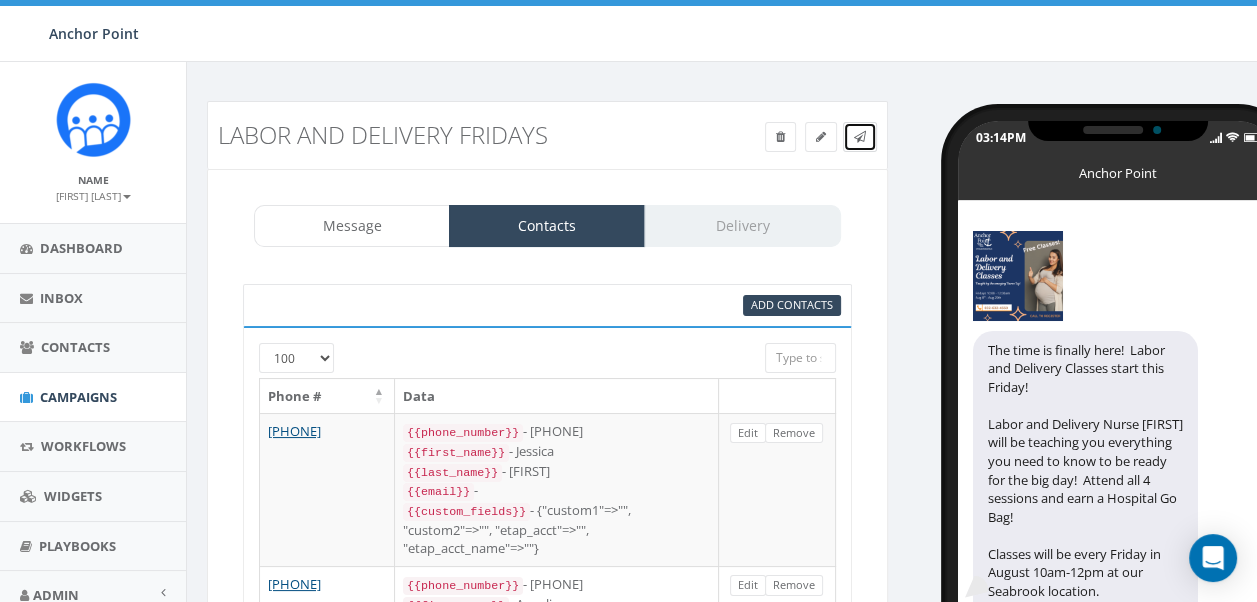 click at bounding box center (860, 137) 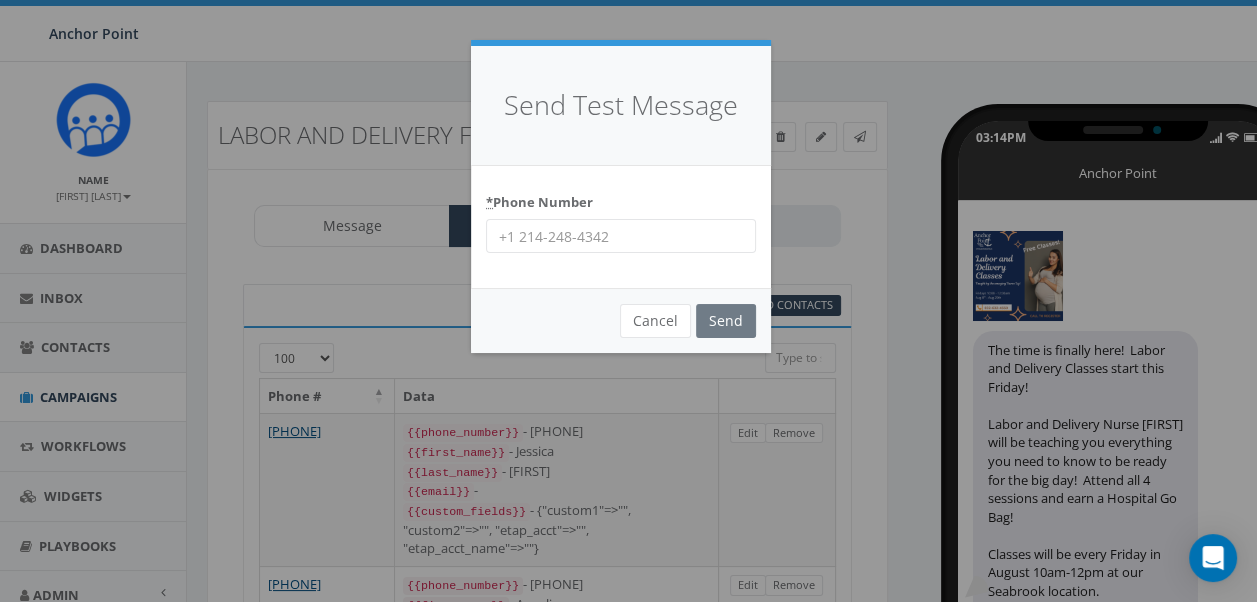 click on "*   Phone Number" at bounding box center (621, 236) 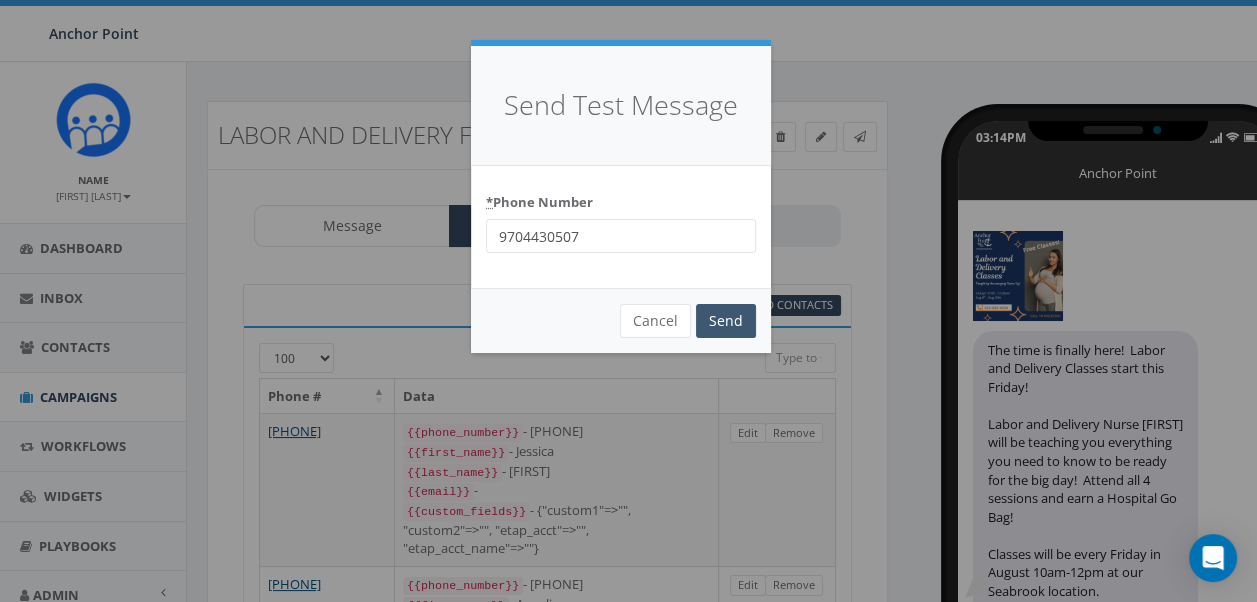 type on "9704430507" 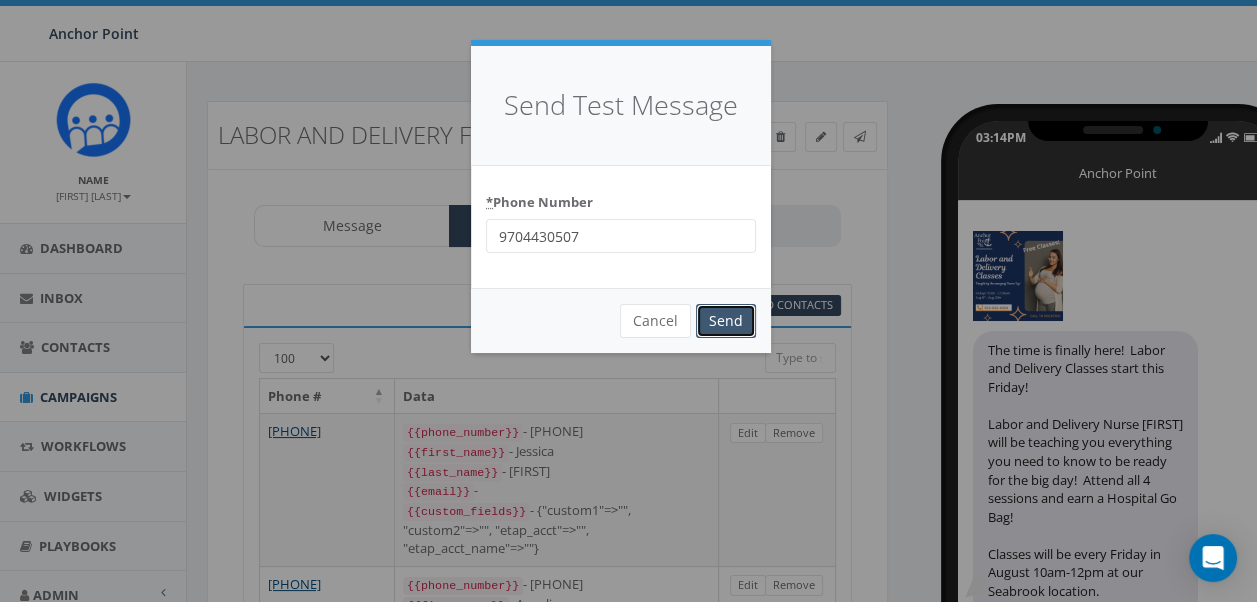 click on "Send" at bounding box center (726, 321) 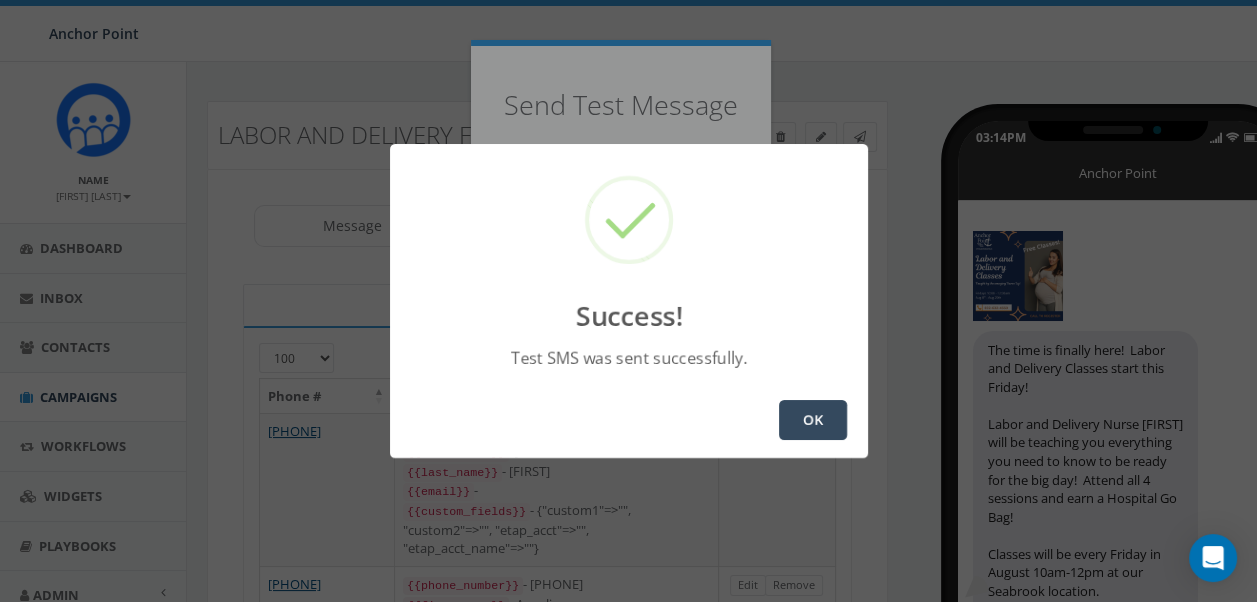 click on "OK" at bounding box center (813, 420) 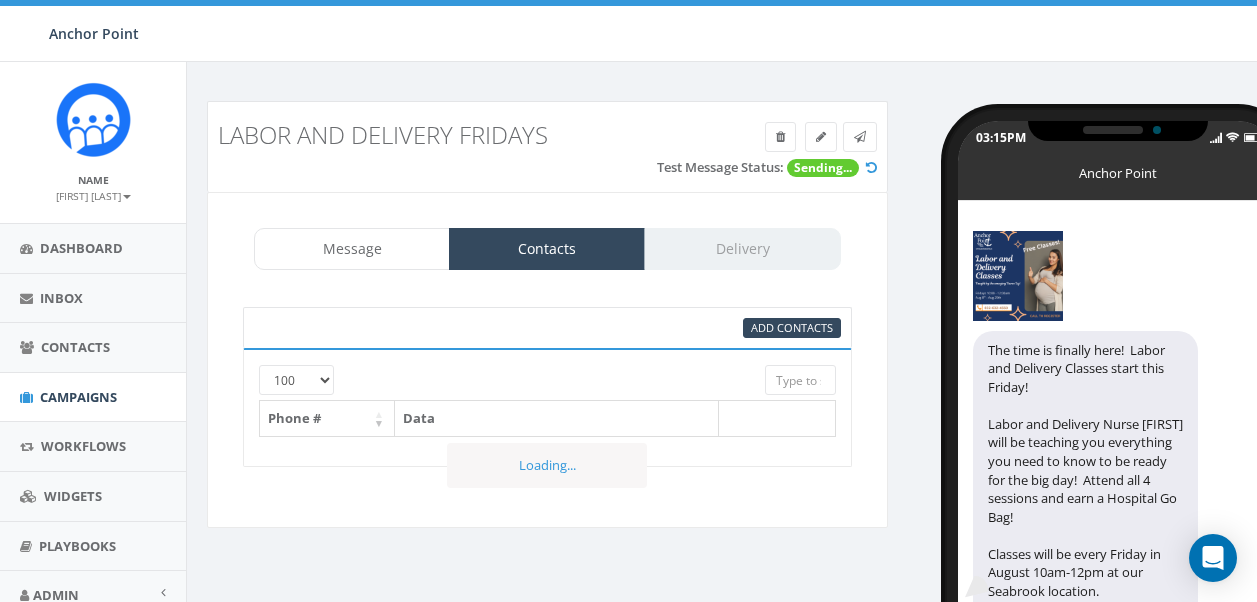 select on "100" 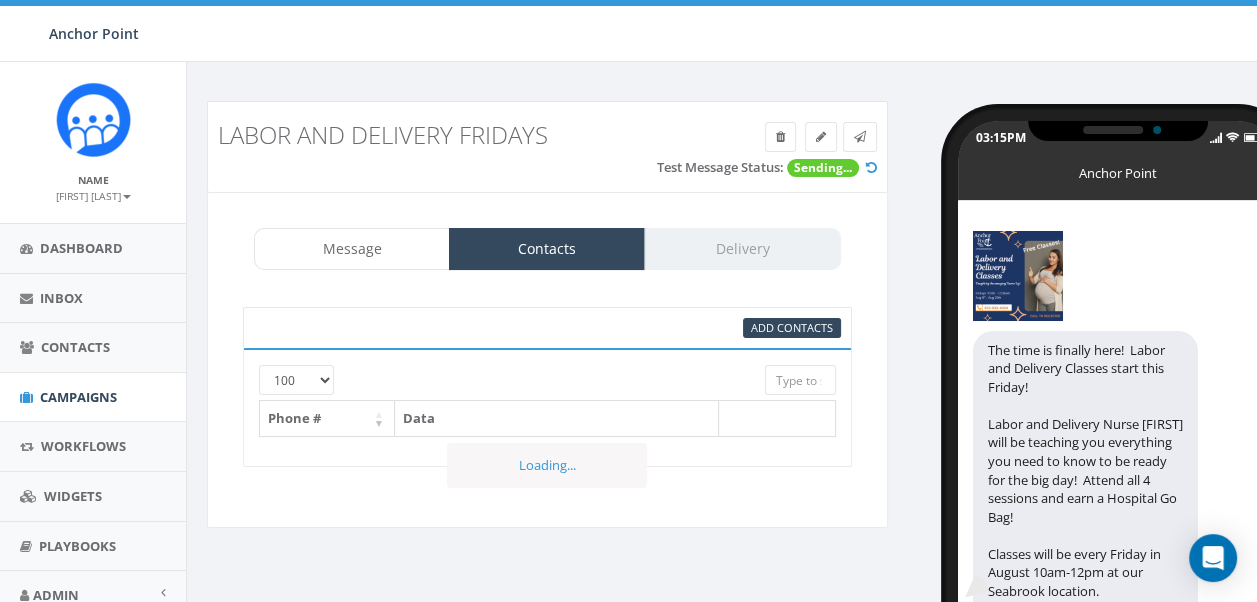 scroll, scrollTop: 0, scrollLeft: 0, axis: both 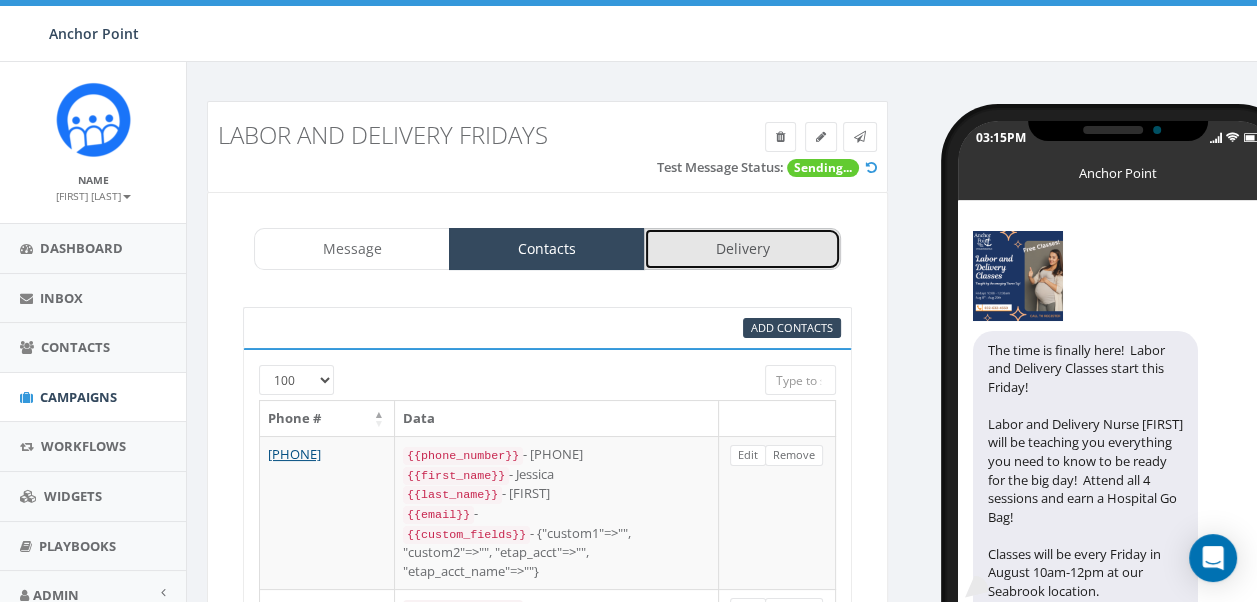 click on "Delivery" at bounding box center (742, 249) 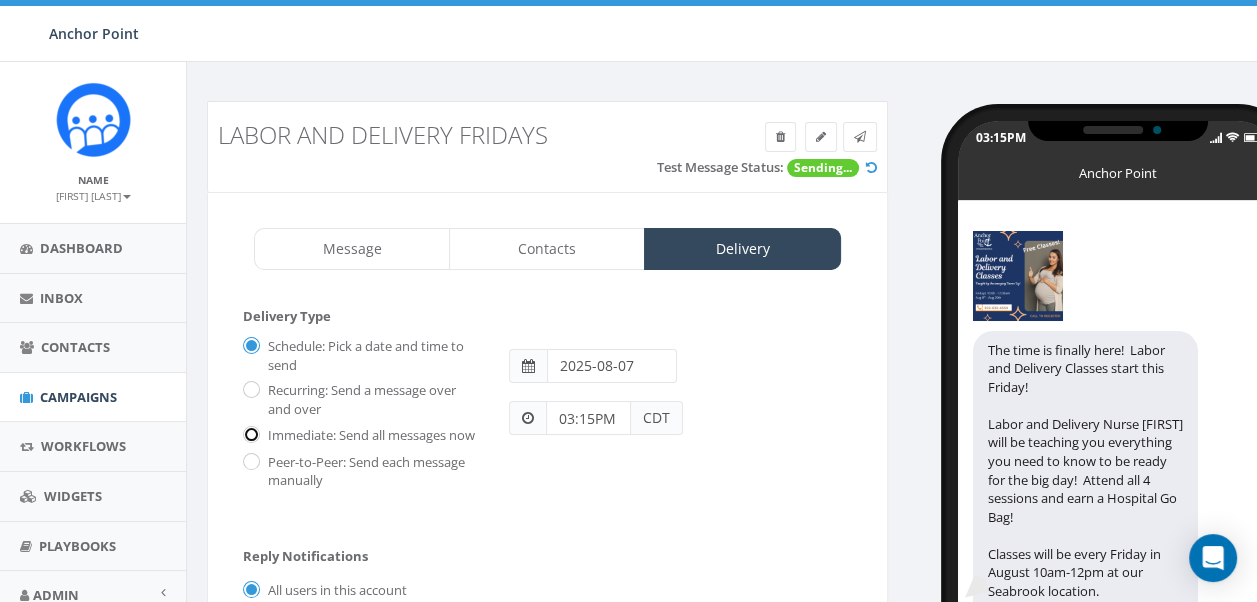 click on "Immediate: Send all messages now" at bounding box center [249, 435] 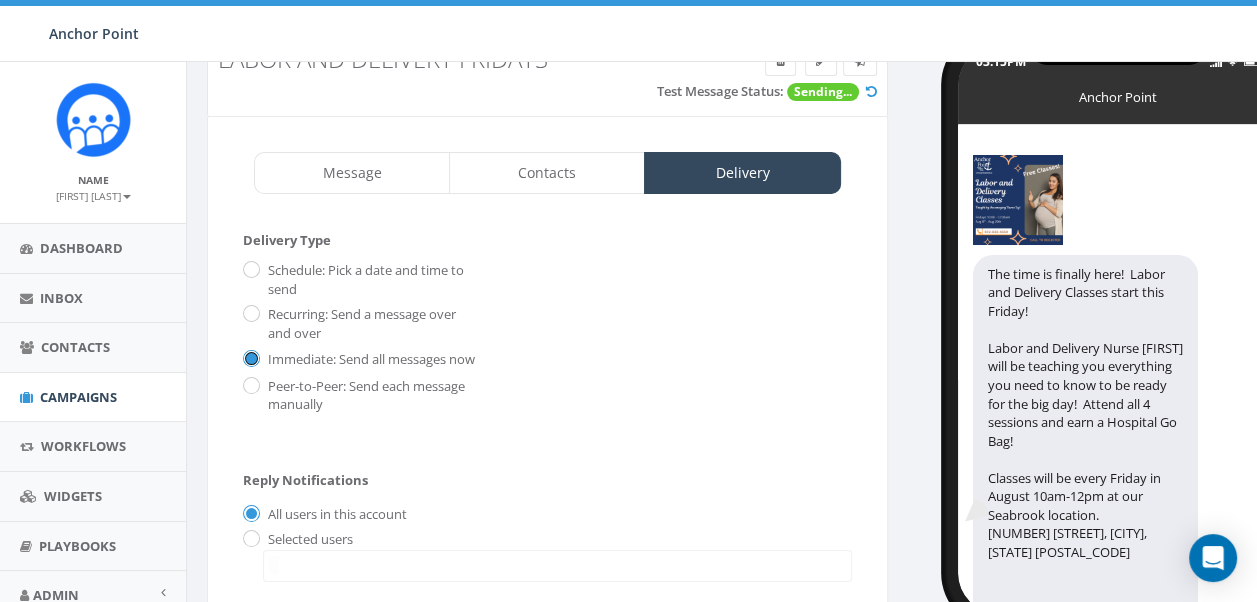 scroll, scrollTop: 0, scrollLeft: 0, axis: both 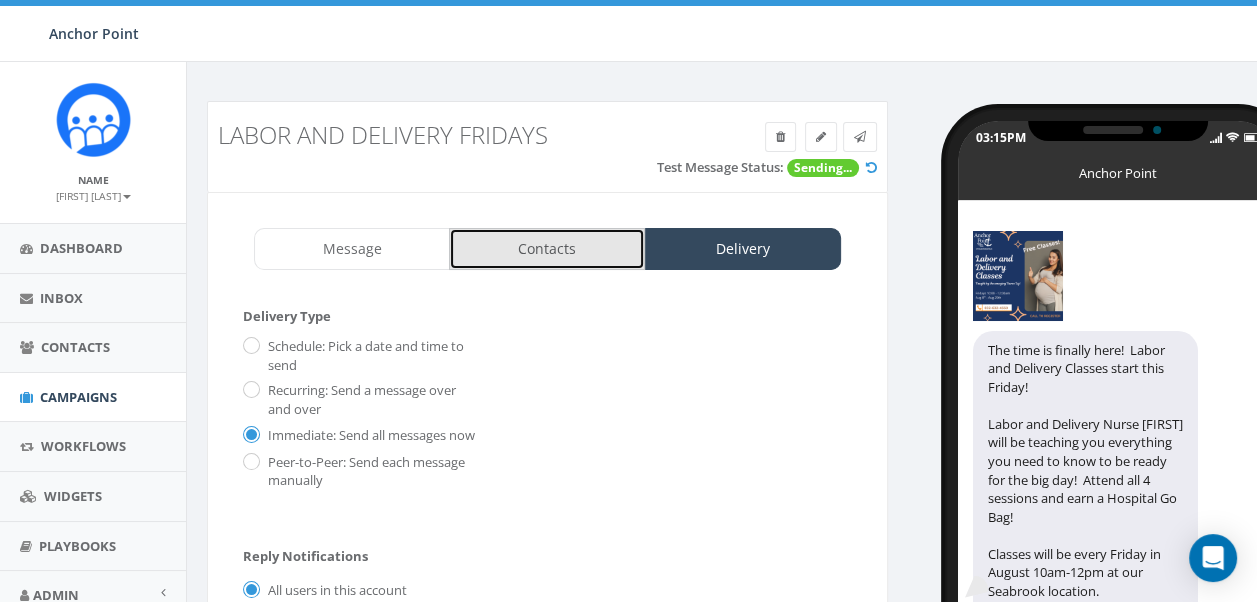 click on "Contacts" at bounding box center [547, 249] 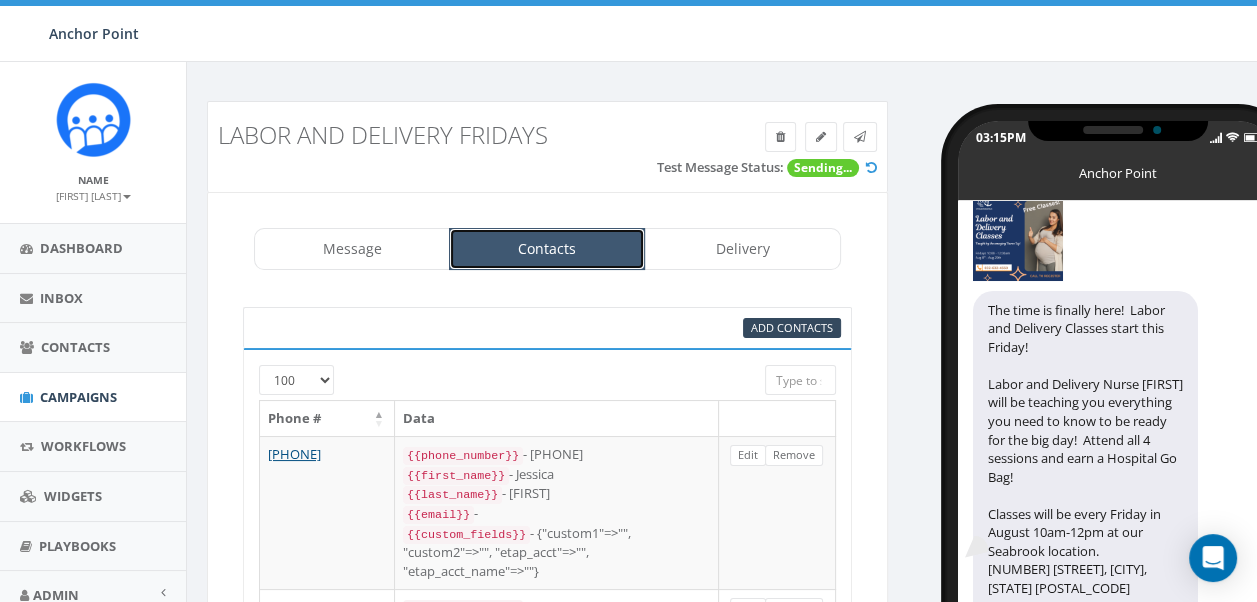 scroll, scrollTop: 61, scrollLeft: 0, axis: vertical 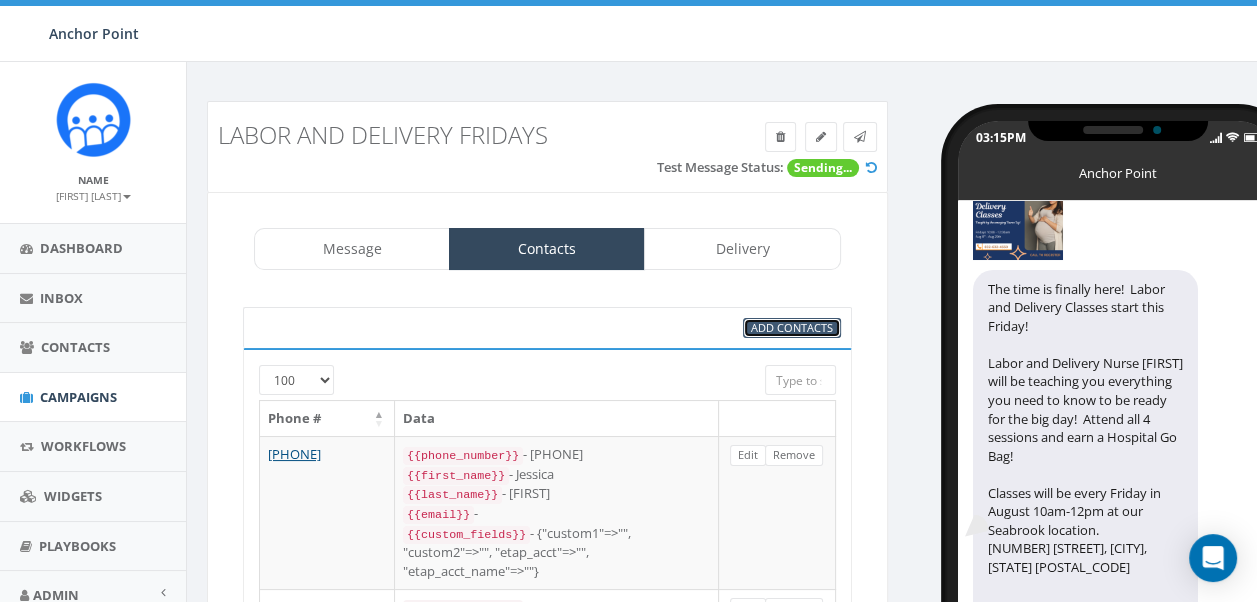 click on "Add Contacts" at bounding box center [792, 327] 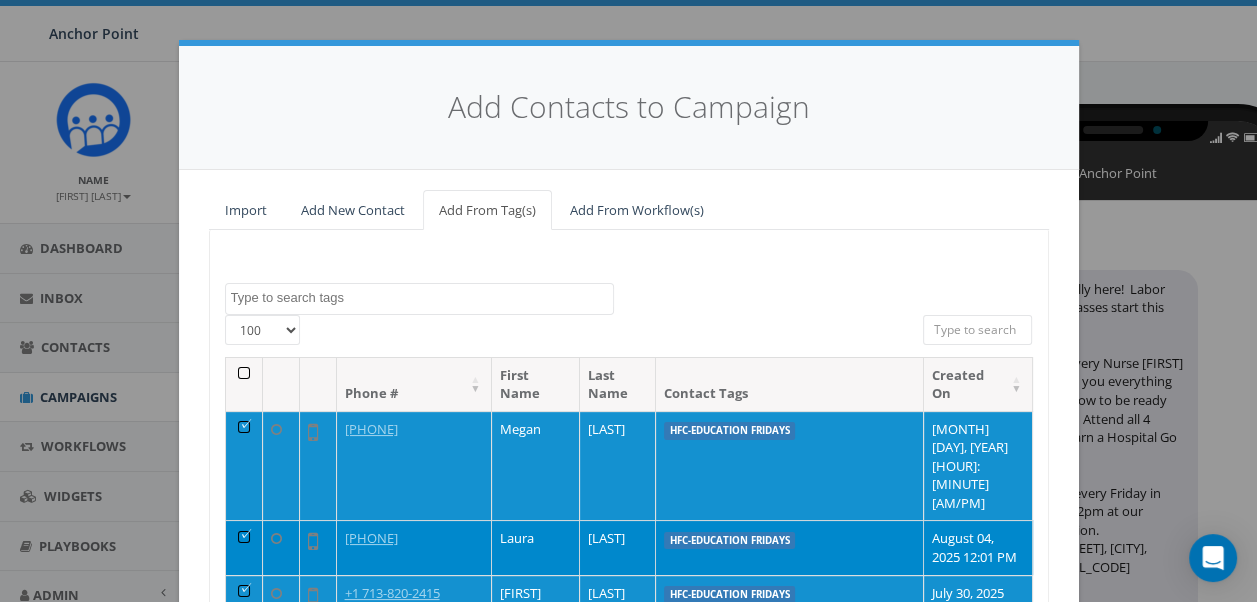 drag, startPoint x: 232, startPoint y: 371, endPoint x: 268, endPoint y: 369, distance: 36.05551 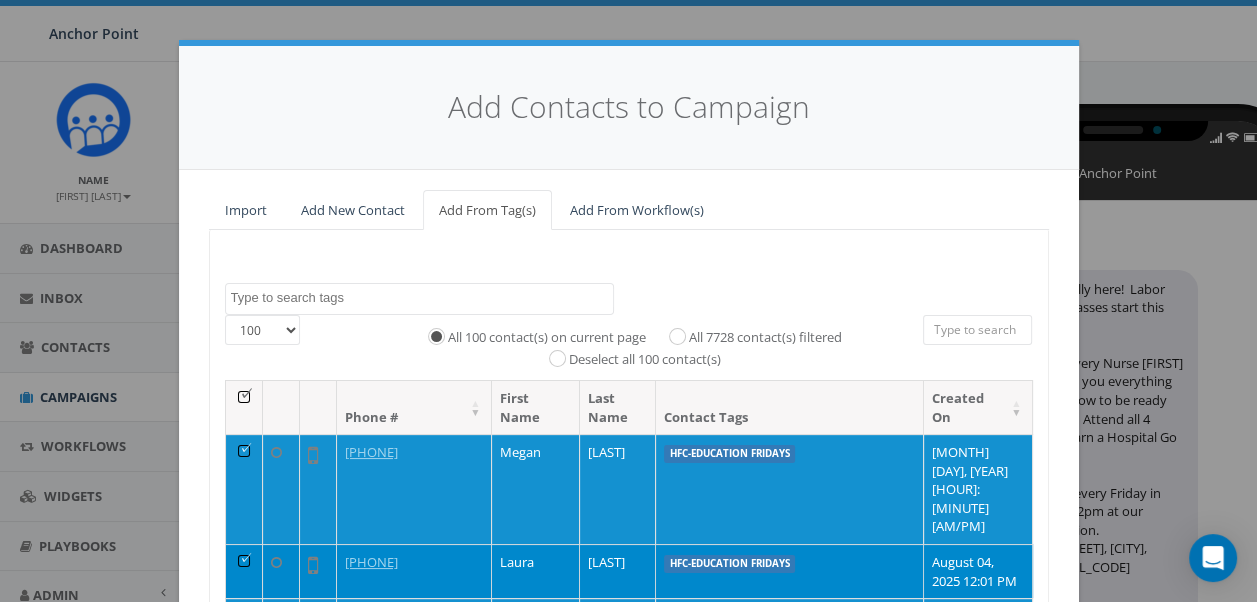 click at bounding box center [422, 298] 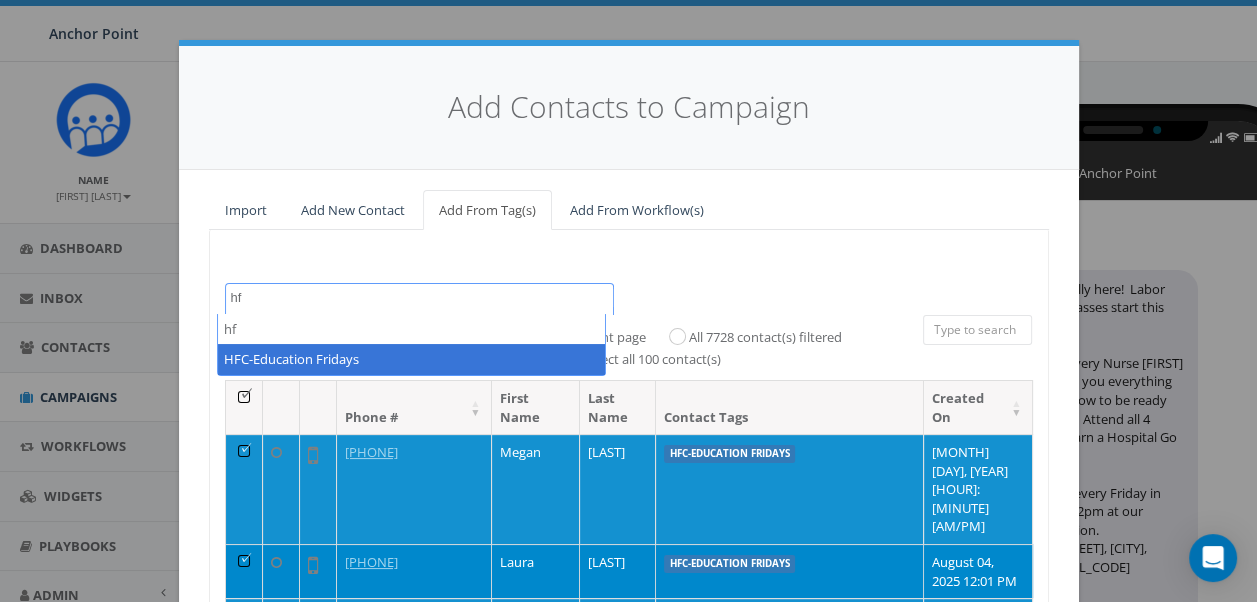 type on "hf" 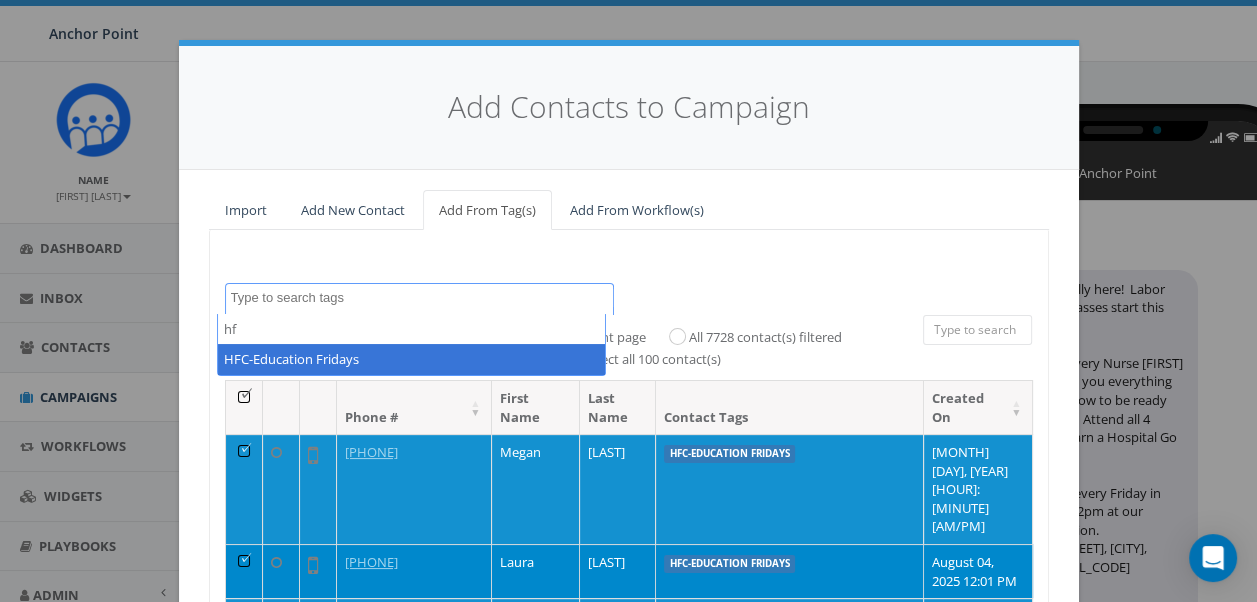 scroll, scrollTop: 544, scrollLeft: 0, axis: vertical 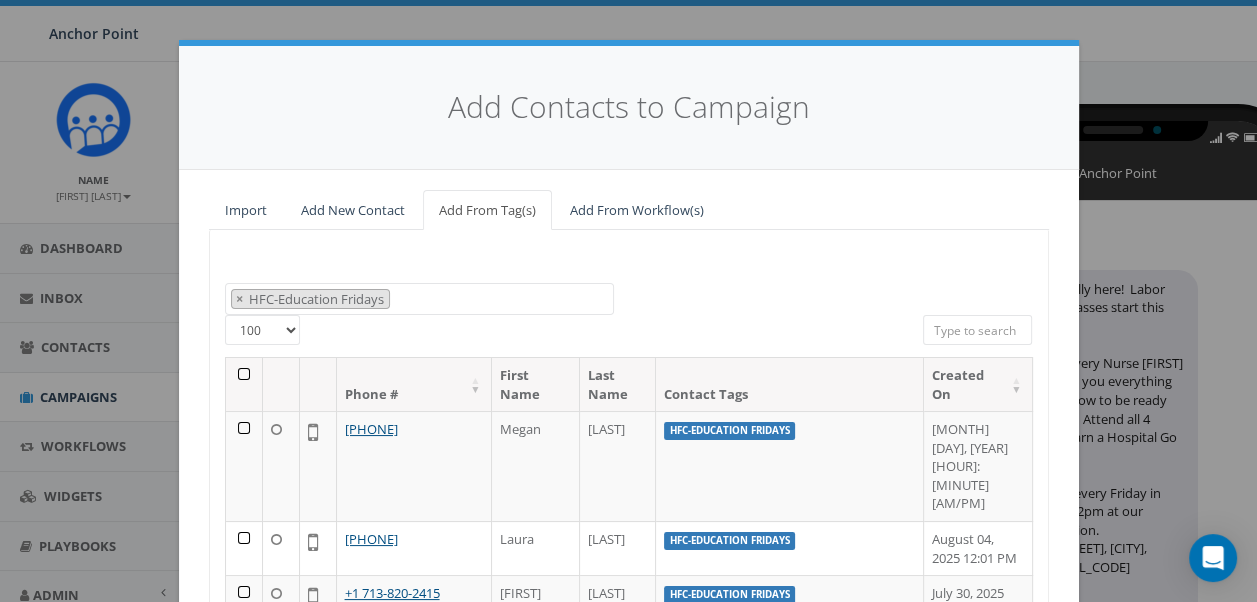 click at bounding box center (244, 384) 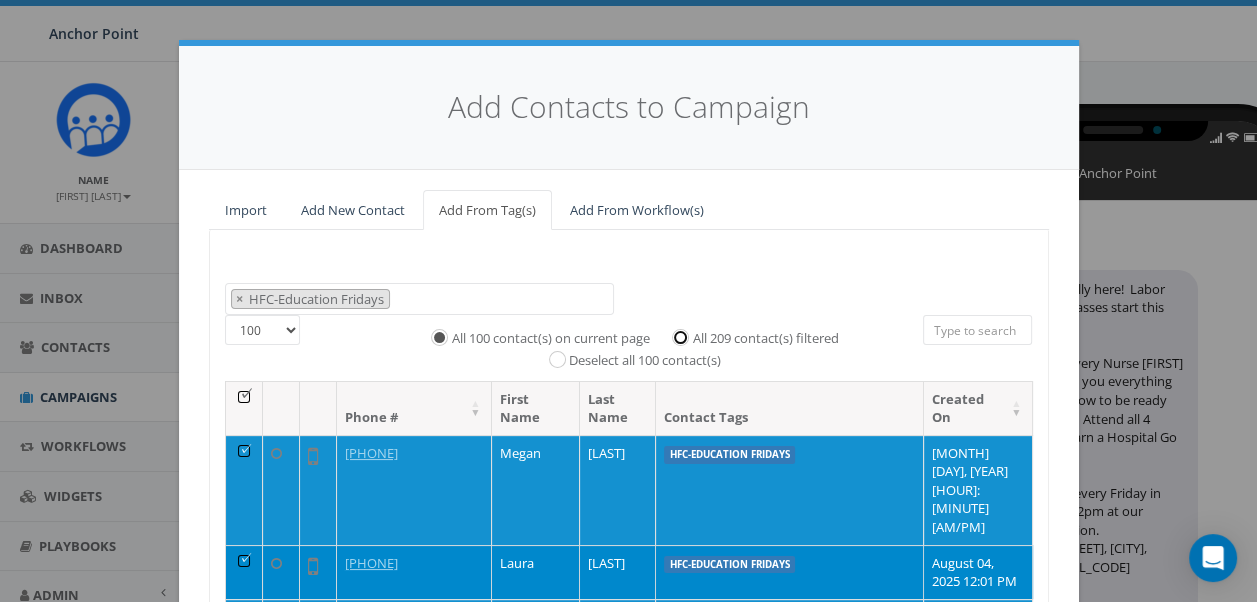 click on "All 209 contact(s) filtered" at bounding box center [685, 335] 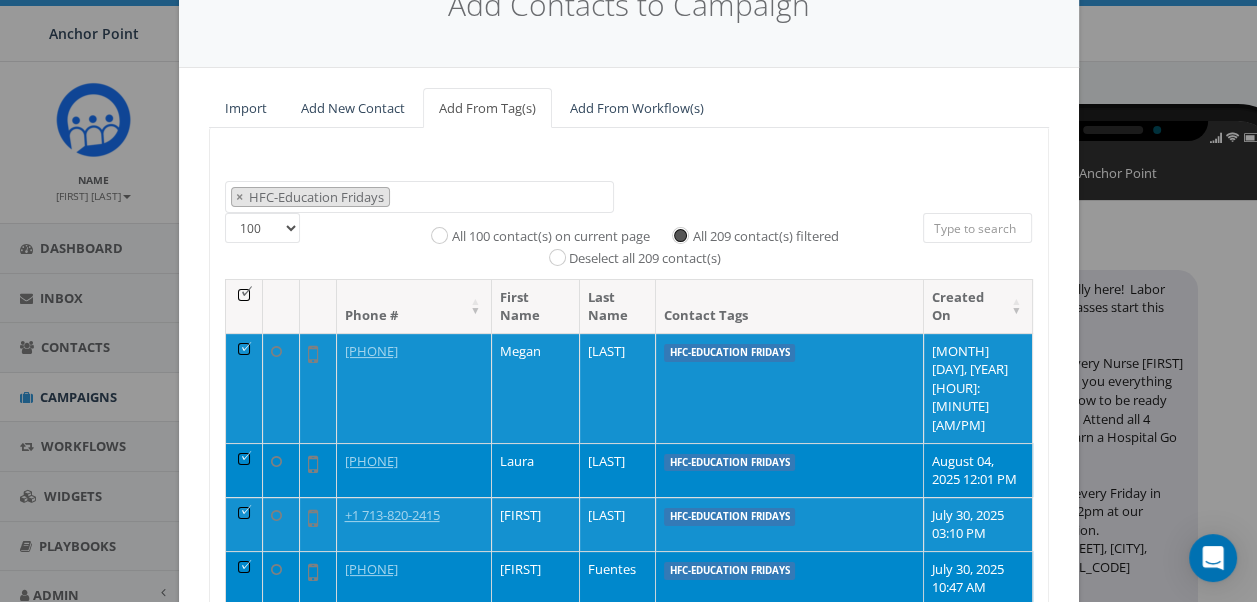 scroll, scrollTop: 304, scrollLeft: 0, axis: vertical 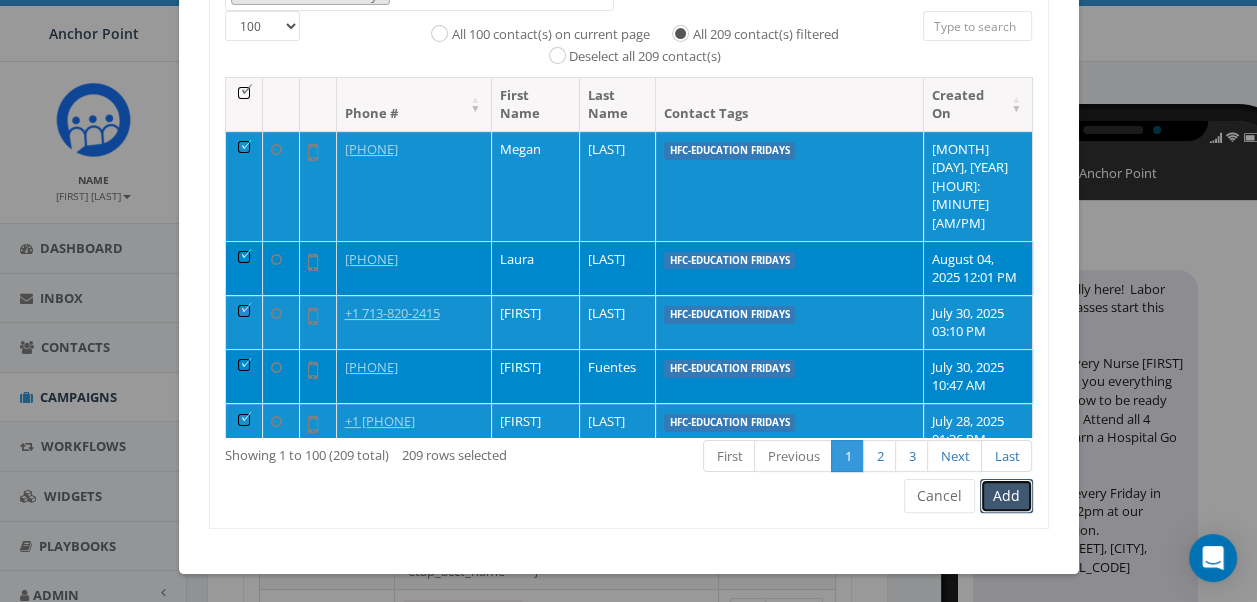 click on "Add" at bounding box center [1006, 496] 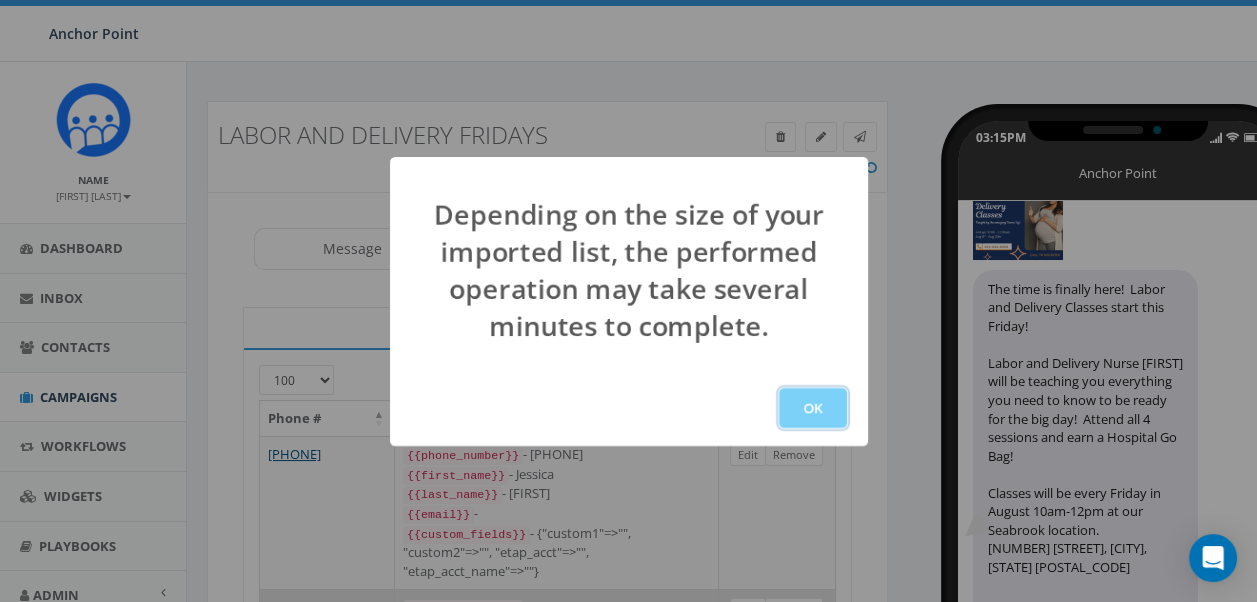click on "OK" at bounding box center [813, 408] 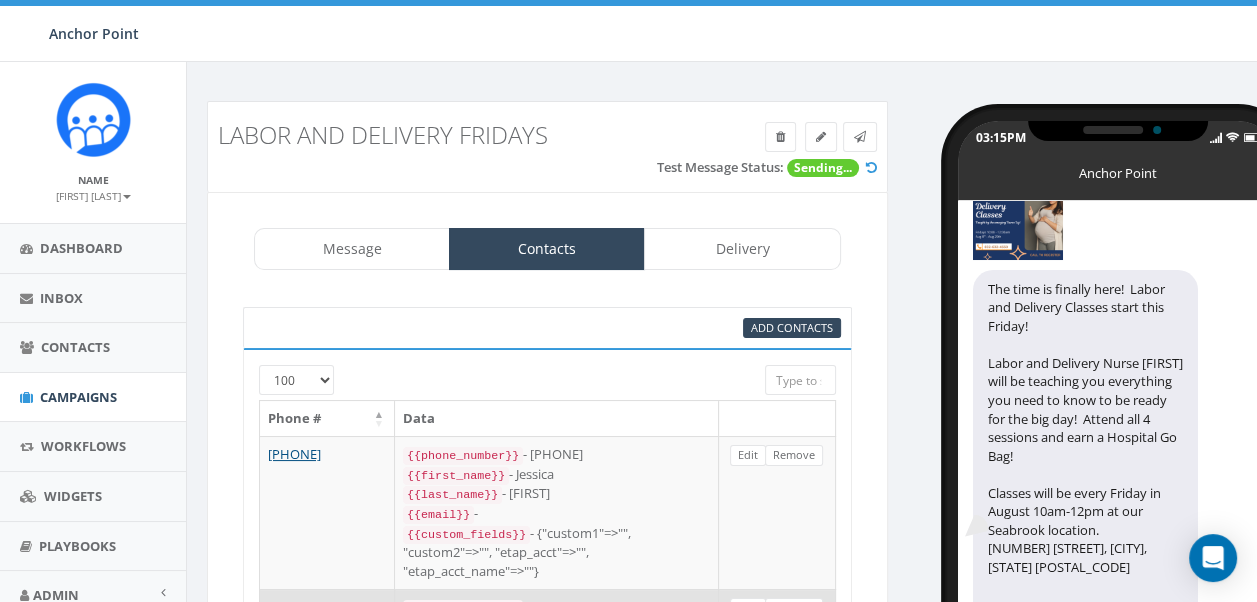 scroll, scrollTop: 285, scrollLeft: 0, axis: vertical 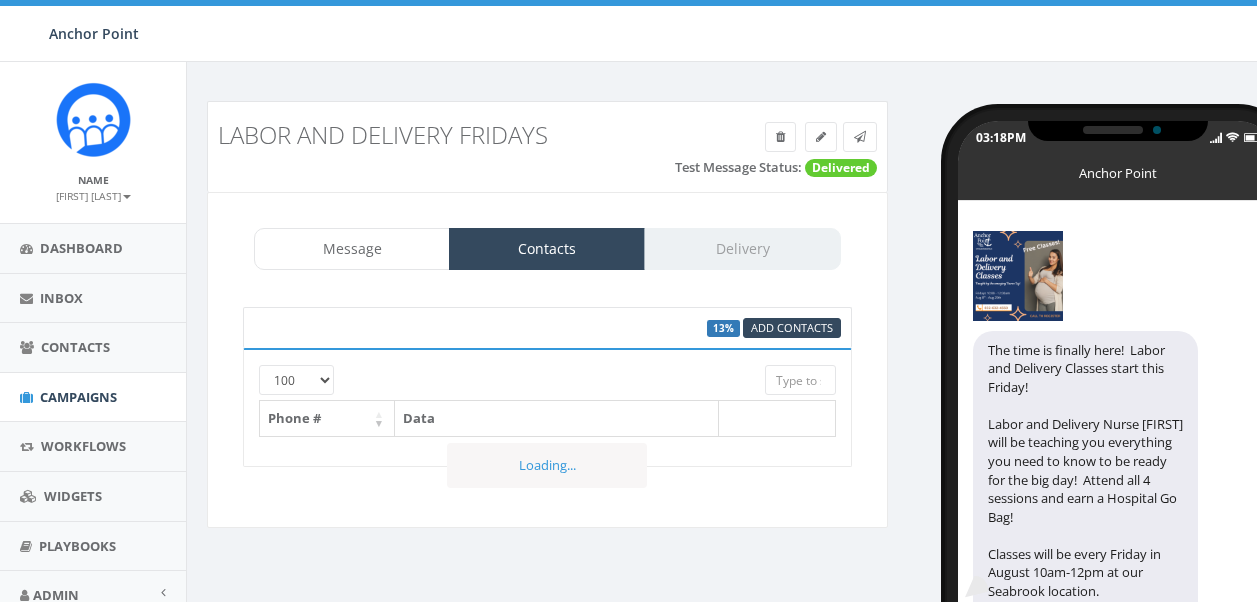 select on "100" 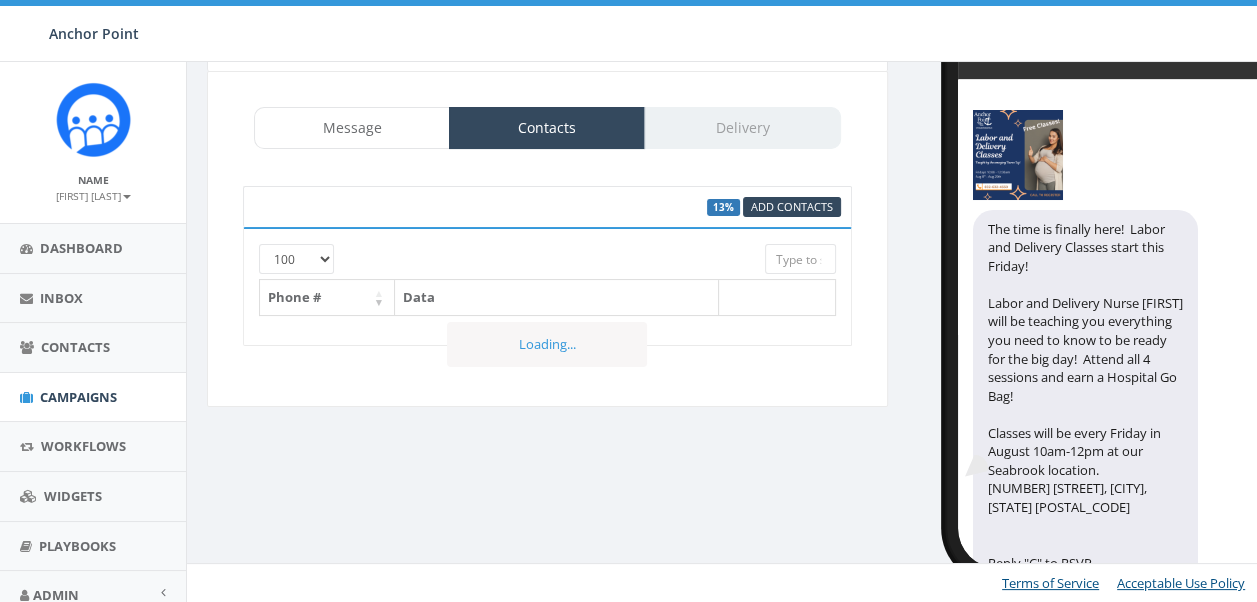 scroll, scrollTop: 0, scrollLeft: 0, axis: both 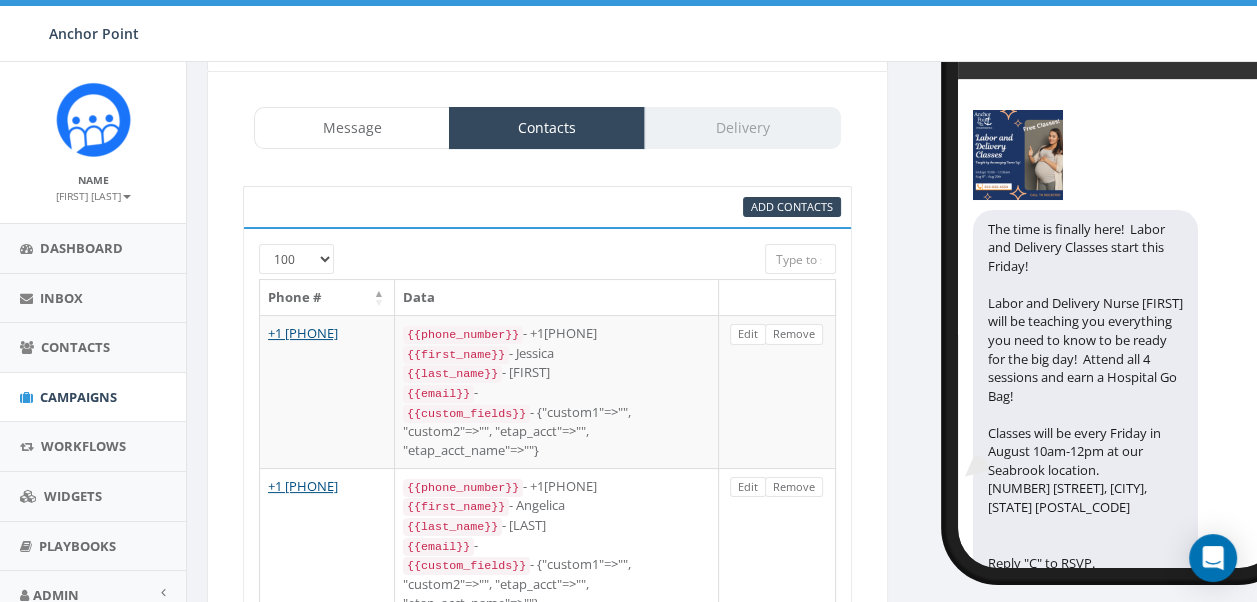 click on "Message Contacts Delivery" at bounding box center (547, 128) 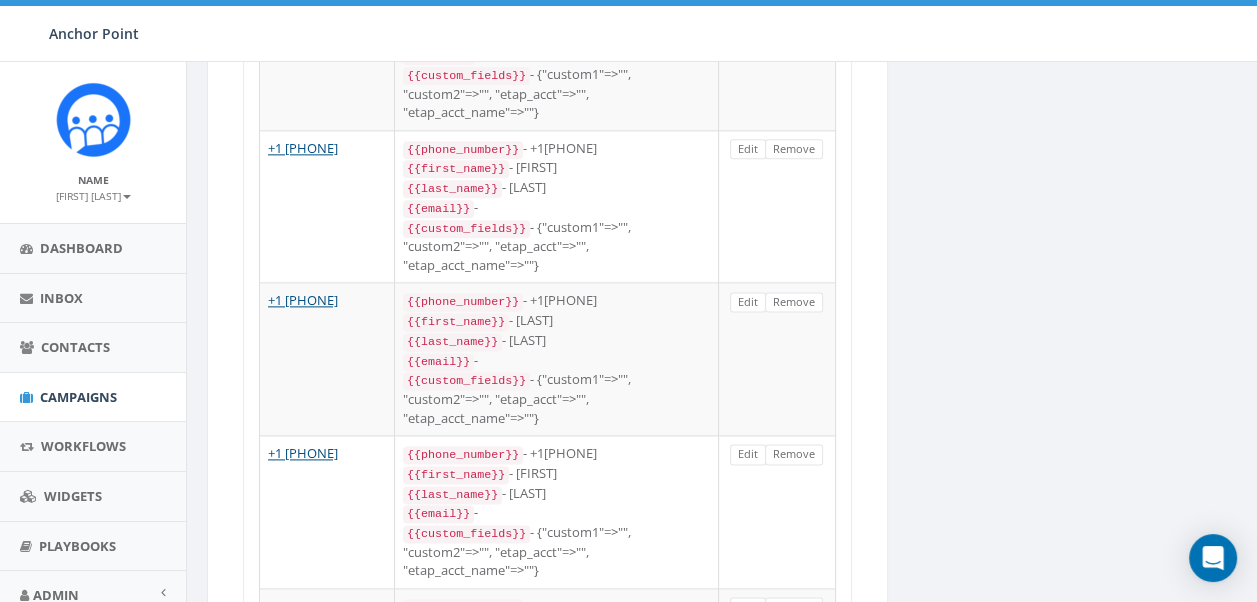 scroll, scrollTop: 14726, scrollLeft: 0, axis: vertical 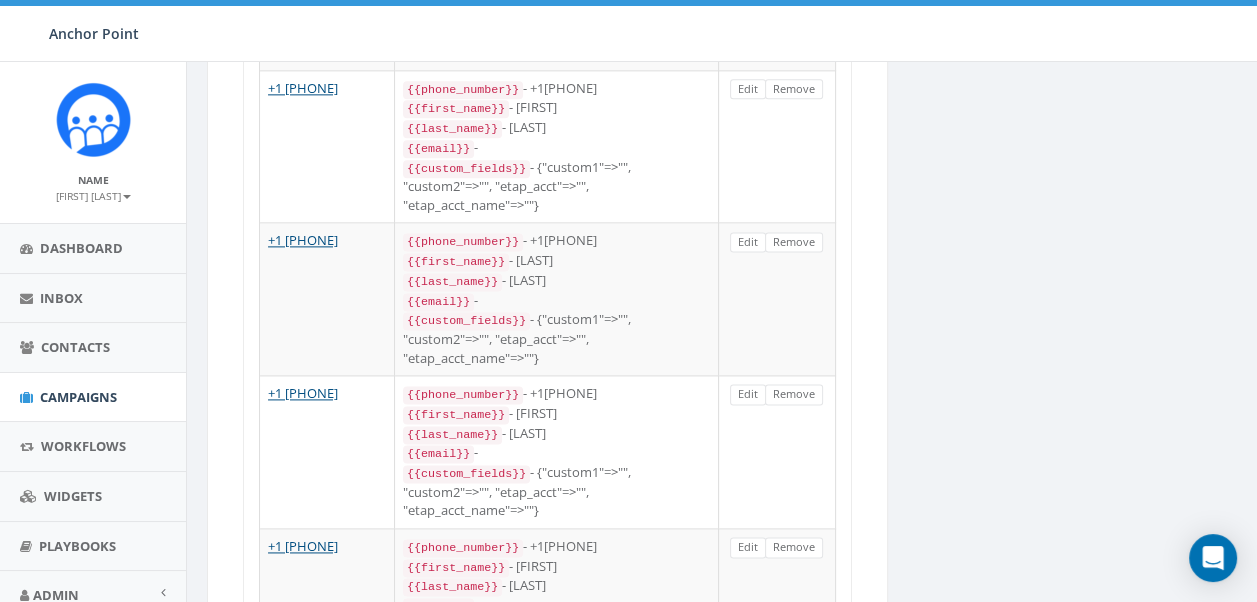 click on "Last" at bounding box center (810, 784) 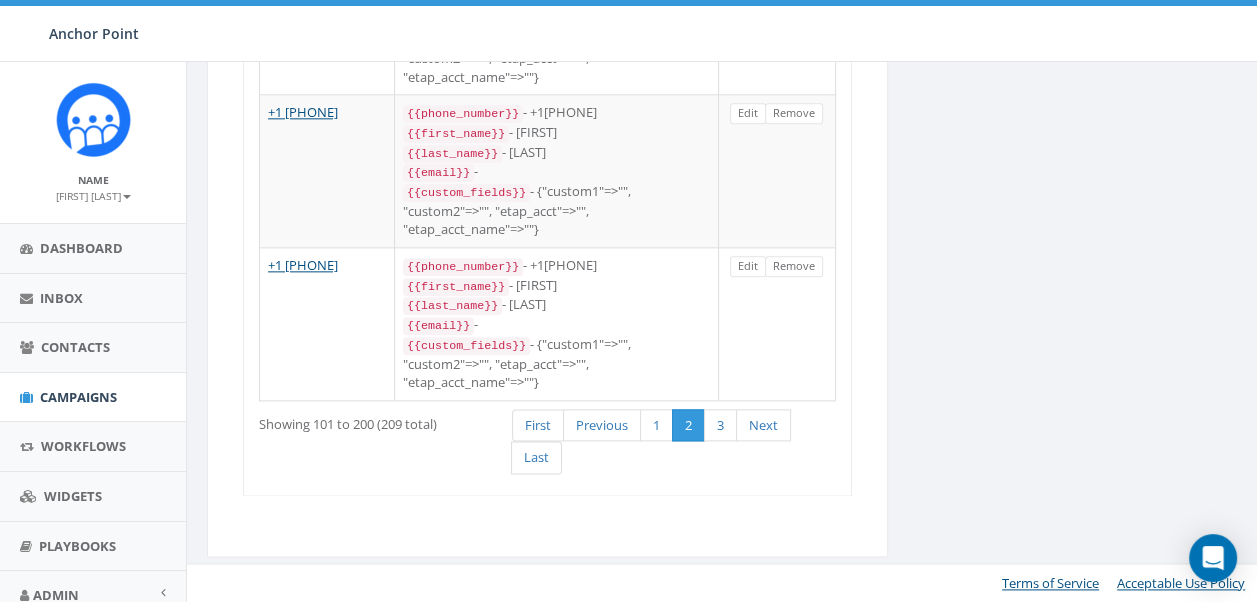 scroll, scrollTop: 14220, scrollLeft: 0, axis: vertical 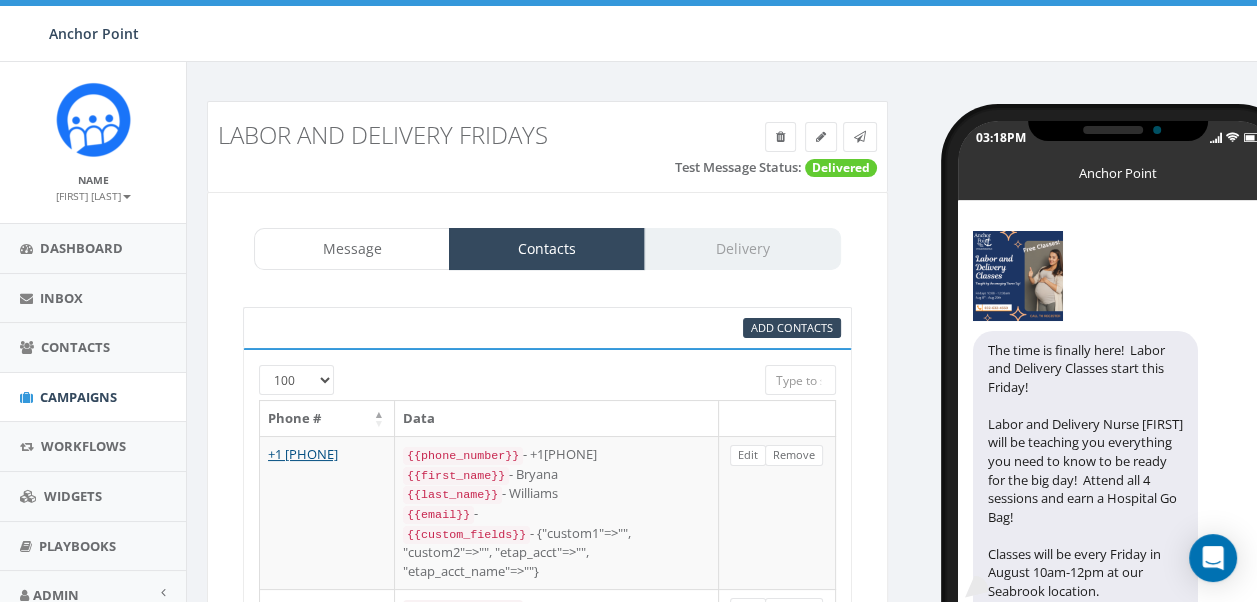 click on "Message Contacts Delivery" at bounding box center [547, 249] 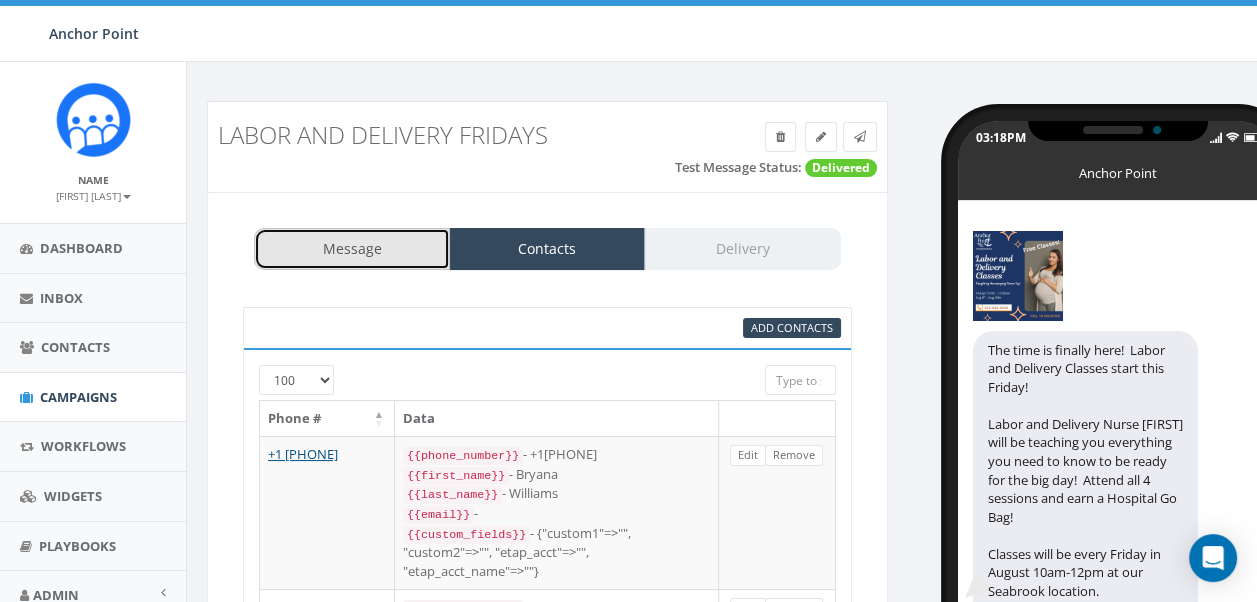 click on "Message" at bounding box center (352, 249) 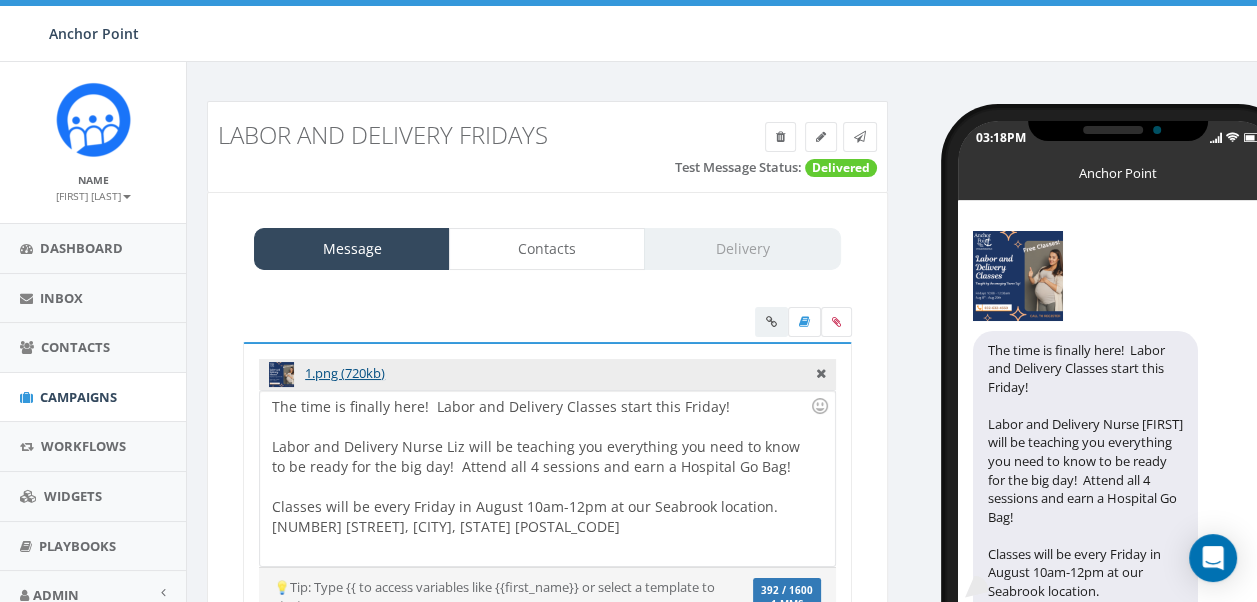 click on "Message Contacts Delivery" at bounding box center (547, 249) 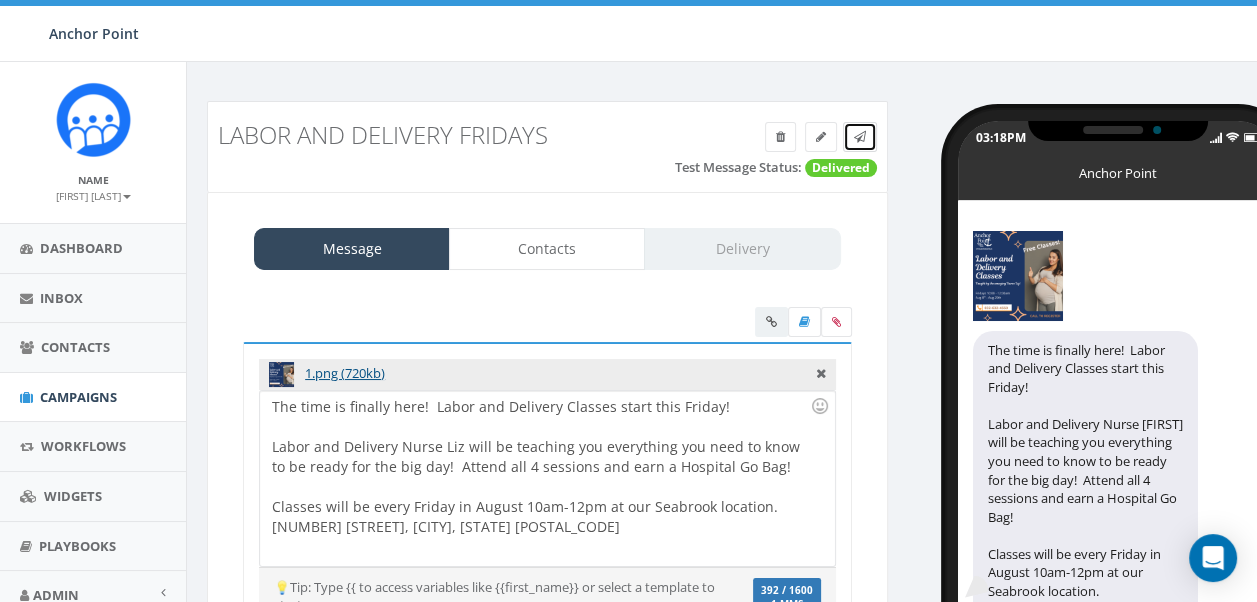 click at bounding box center (860, 137) 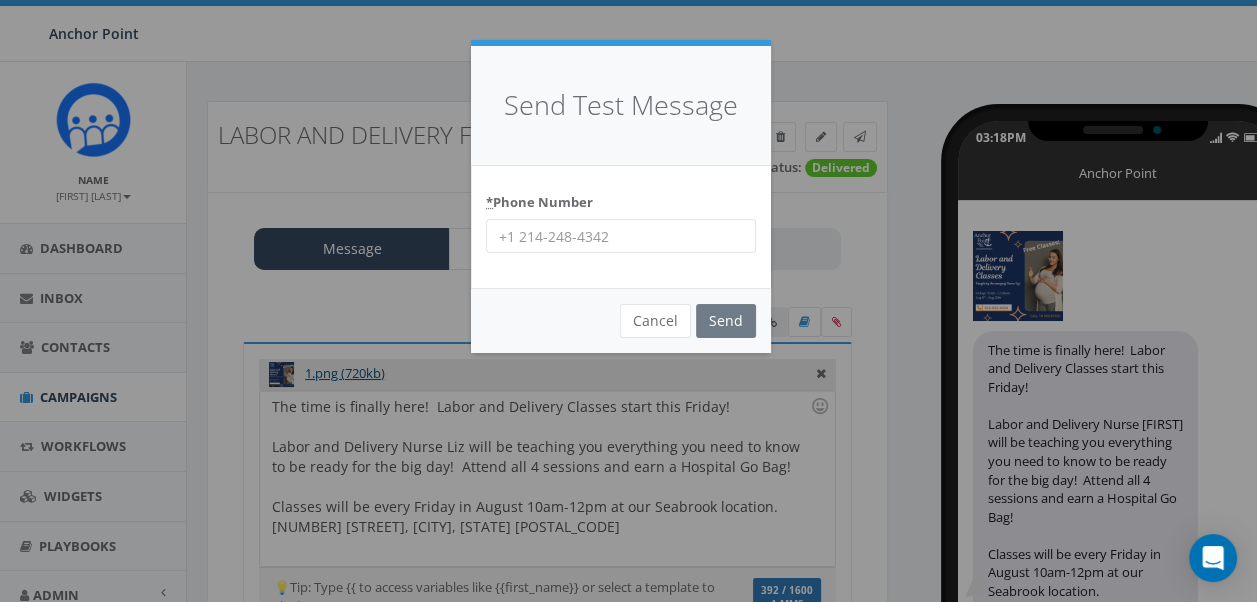 click on "*   Phone Number" at bounding box center (621, 236) 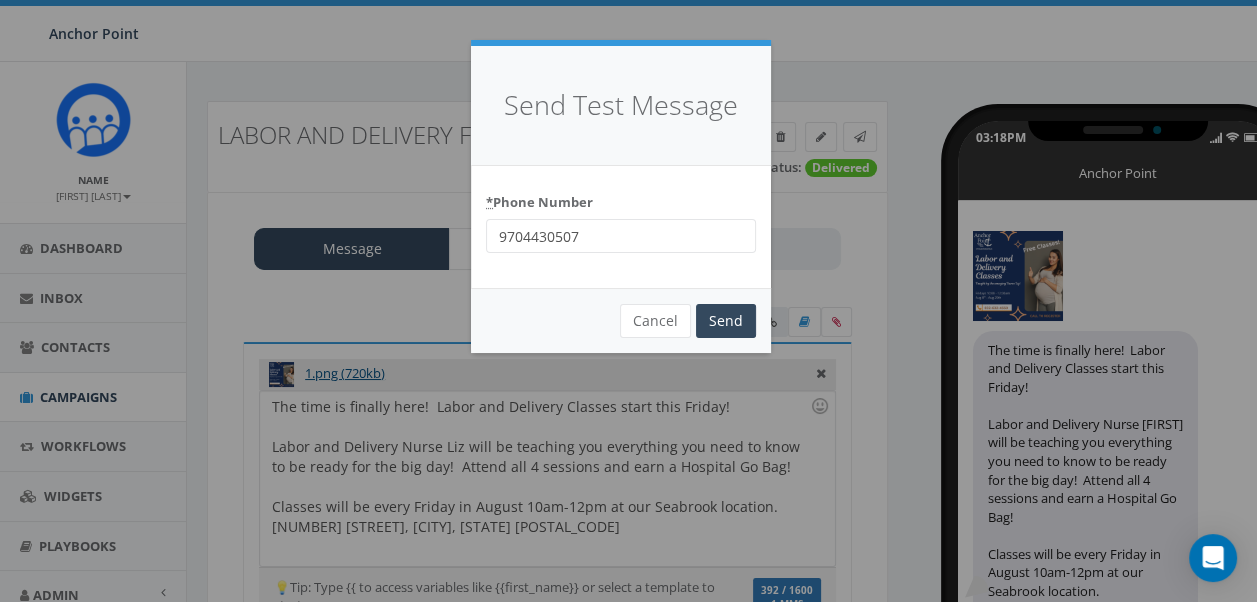 type on "9704430507" 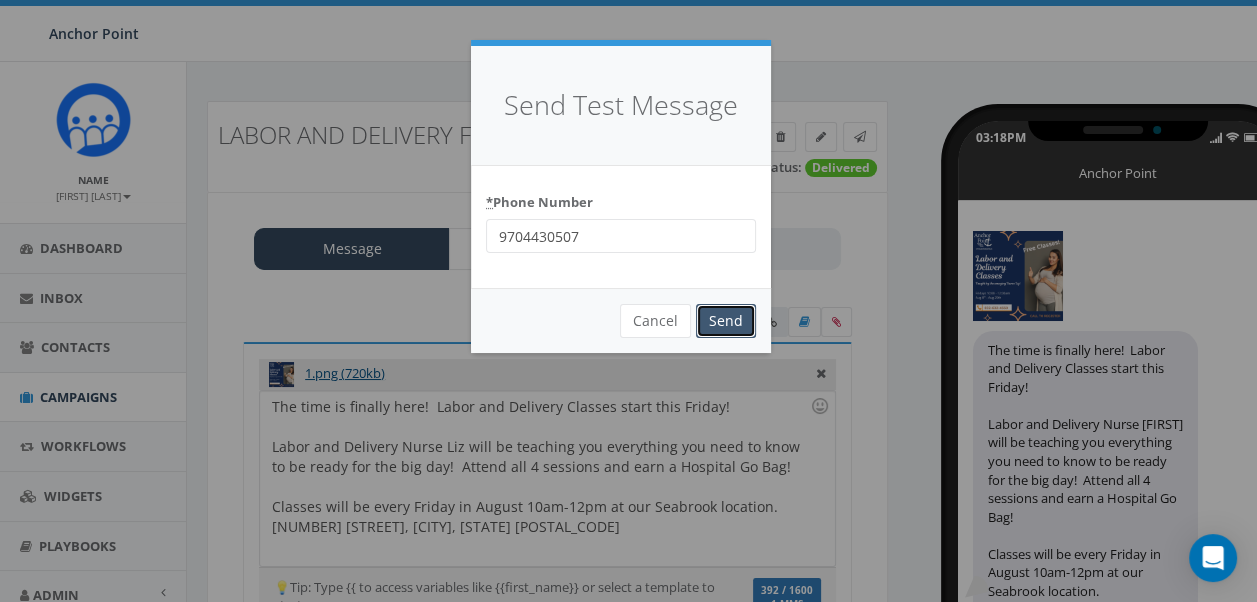 click on "Send" at bounding box center [726, 321] 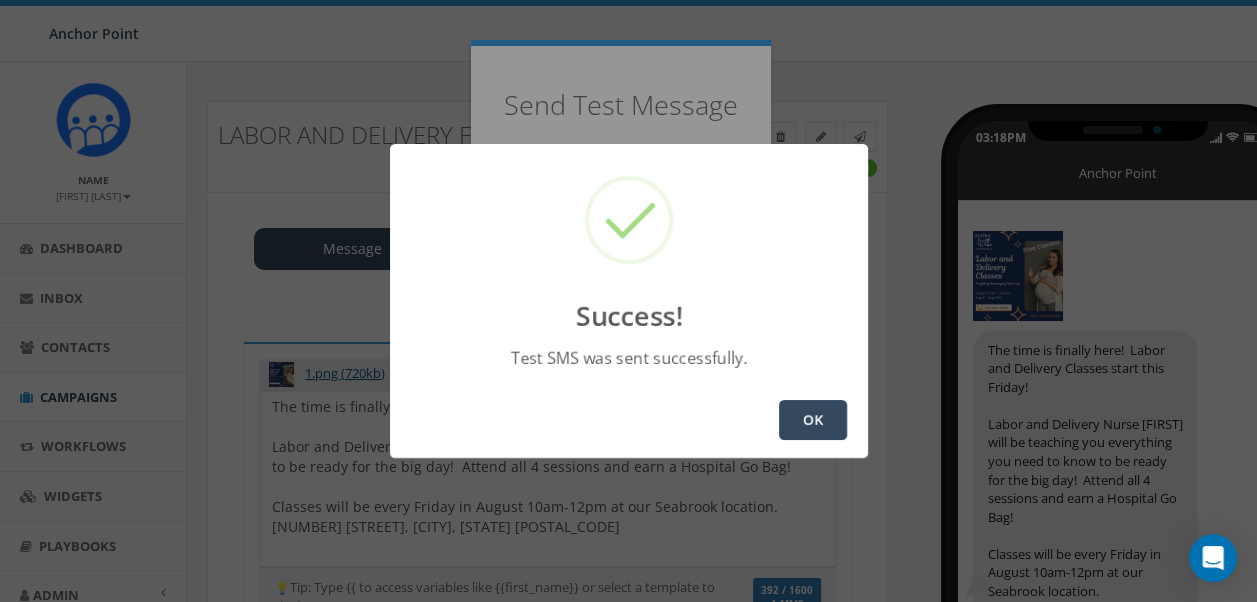 click on "OK" at bounding box center (813, 420) 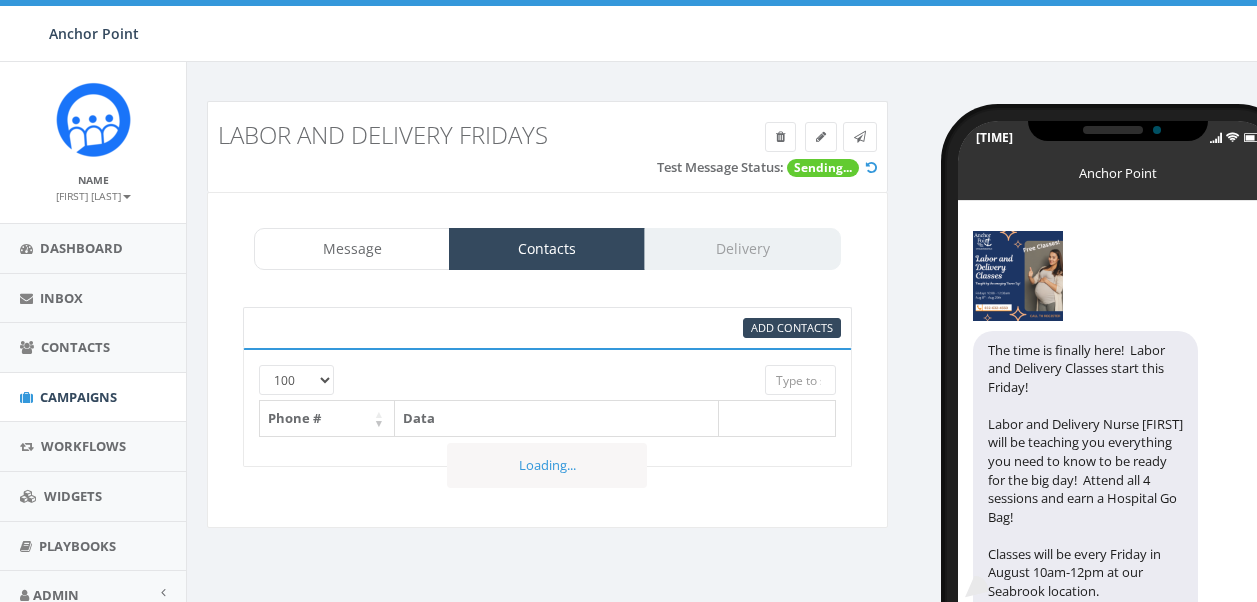 select on "100" 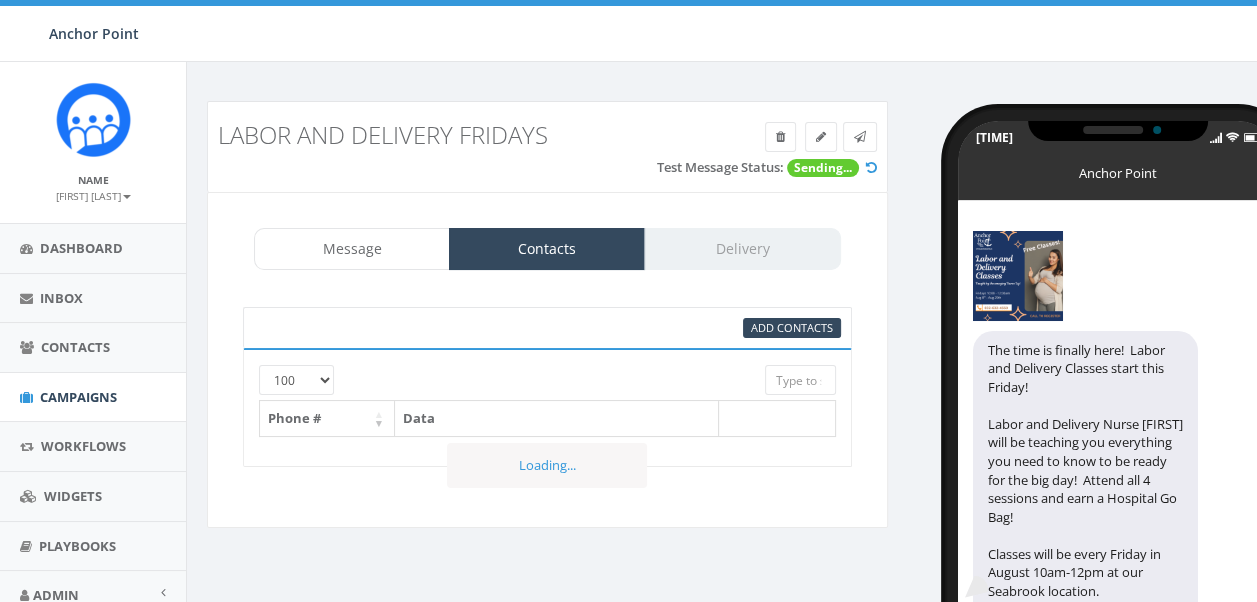 scroll, scrollTop: 0, scrollLeft: 0, axis: both 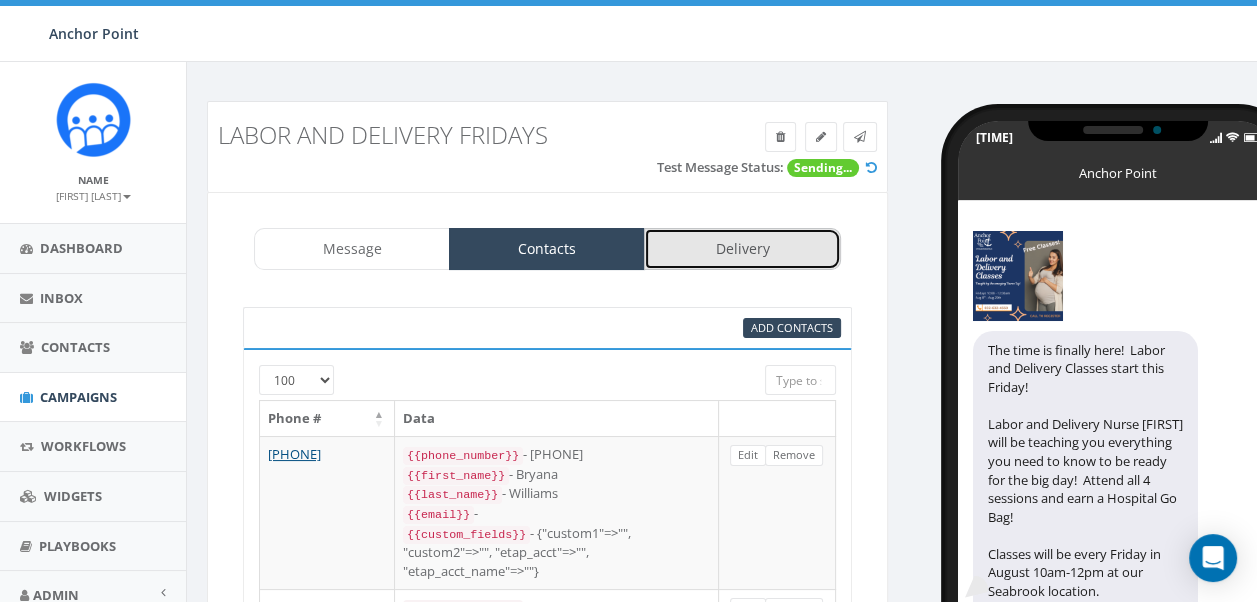 click on "Delivery" at bounding box center [742, 249] 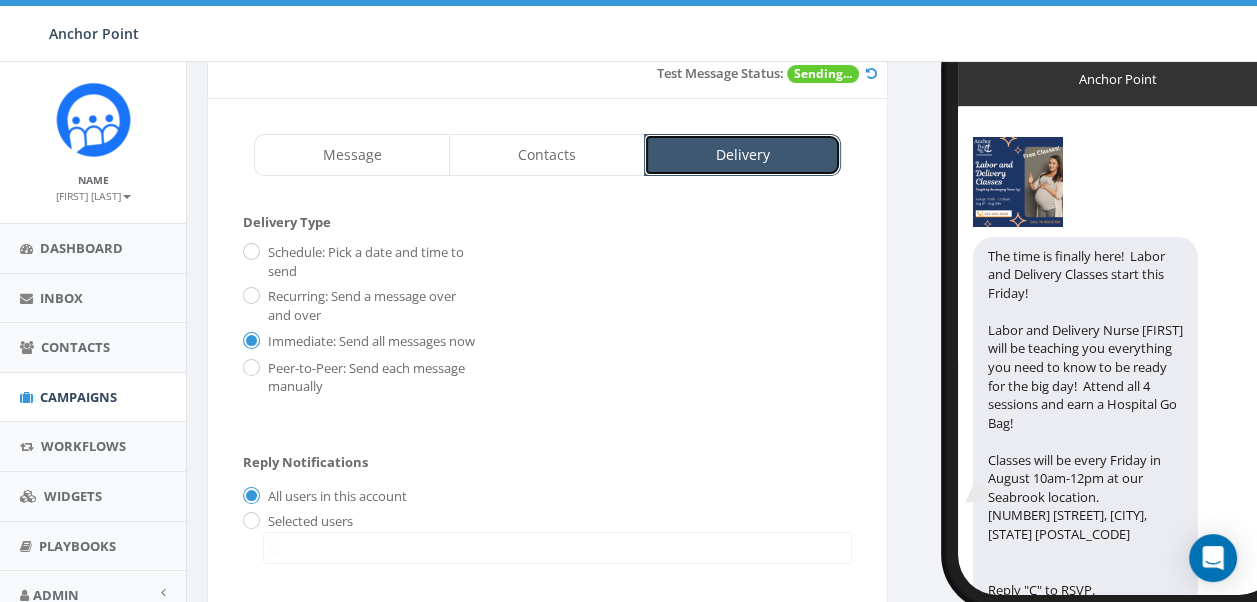 scroll, scrollTop: 200, scrollLeft: 0, axis: vertical 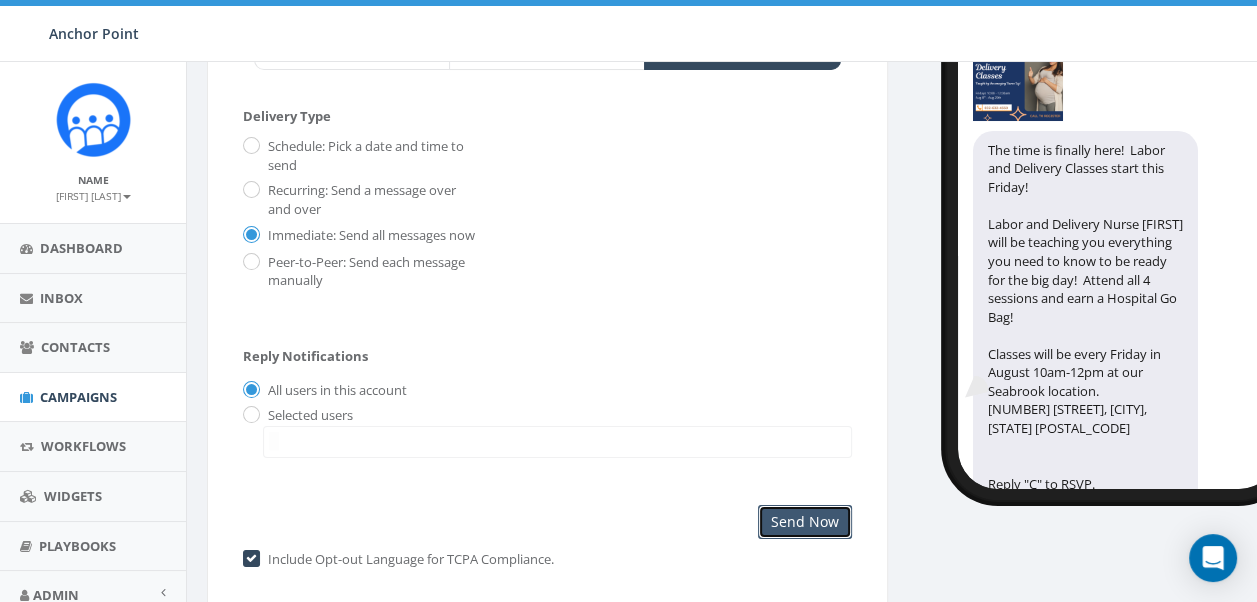 click on "Send Now" at bounding box center [805, 522] 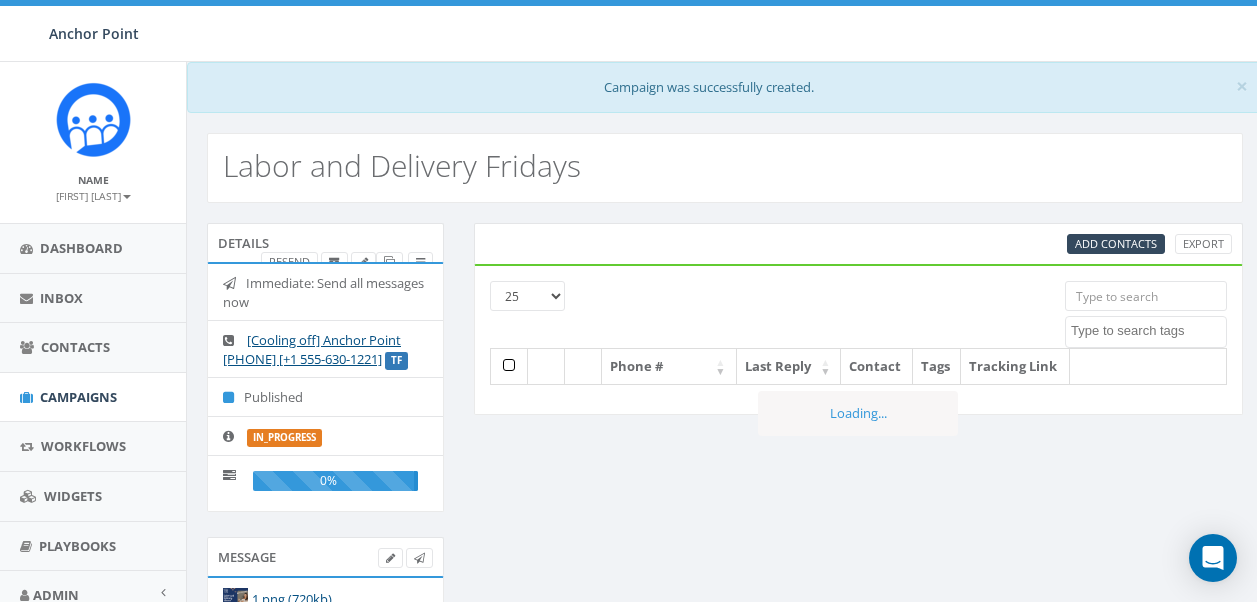 select 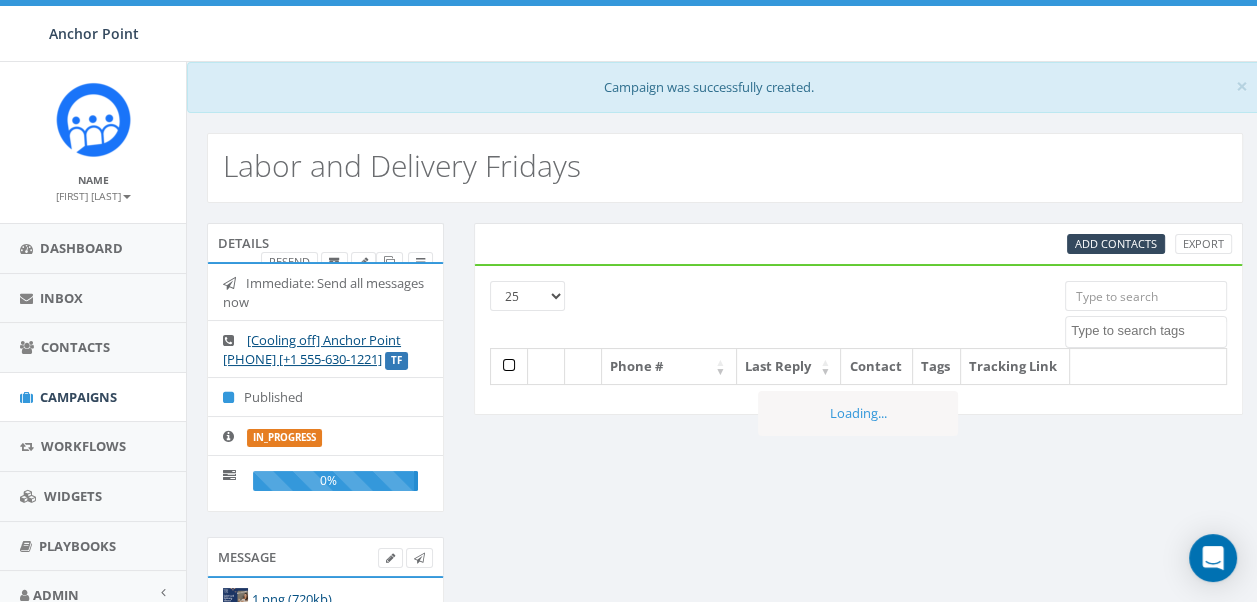 scroll, scrollTop: 0, scrollLeft: 0, axis: both 